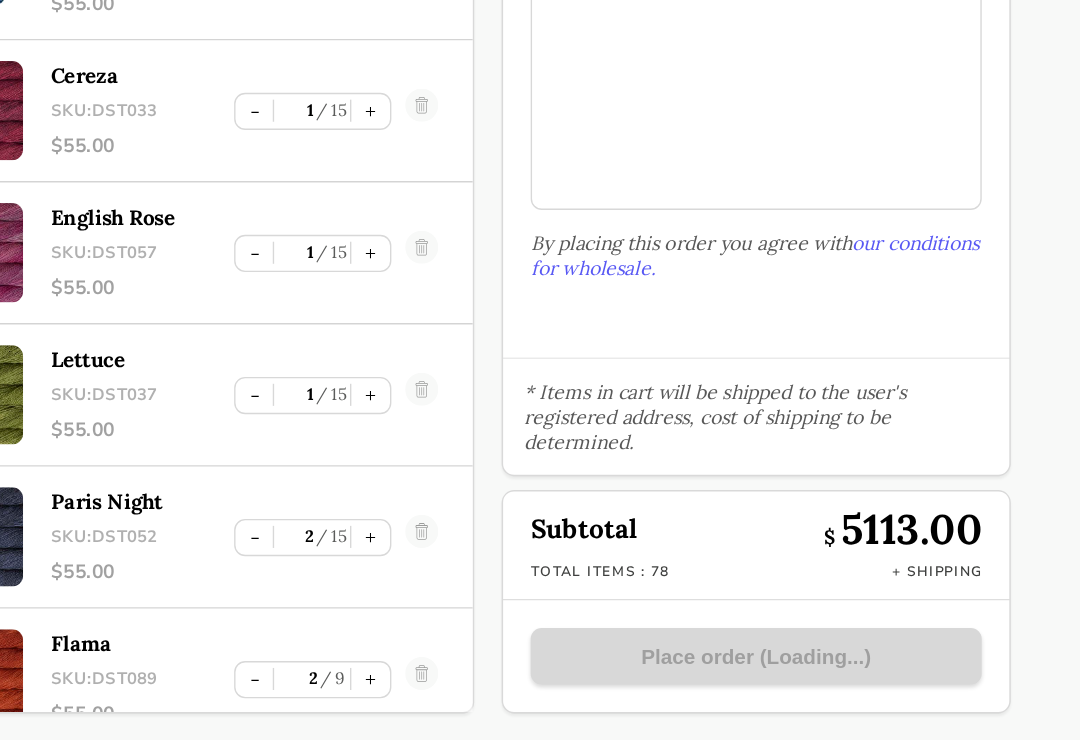 scroll, scrollTop: 0, scrollLeft: 0, axis: both 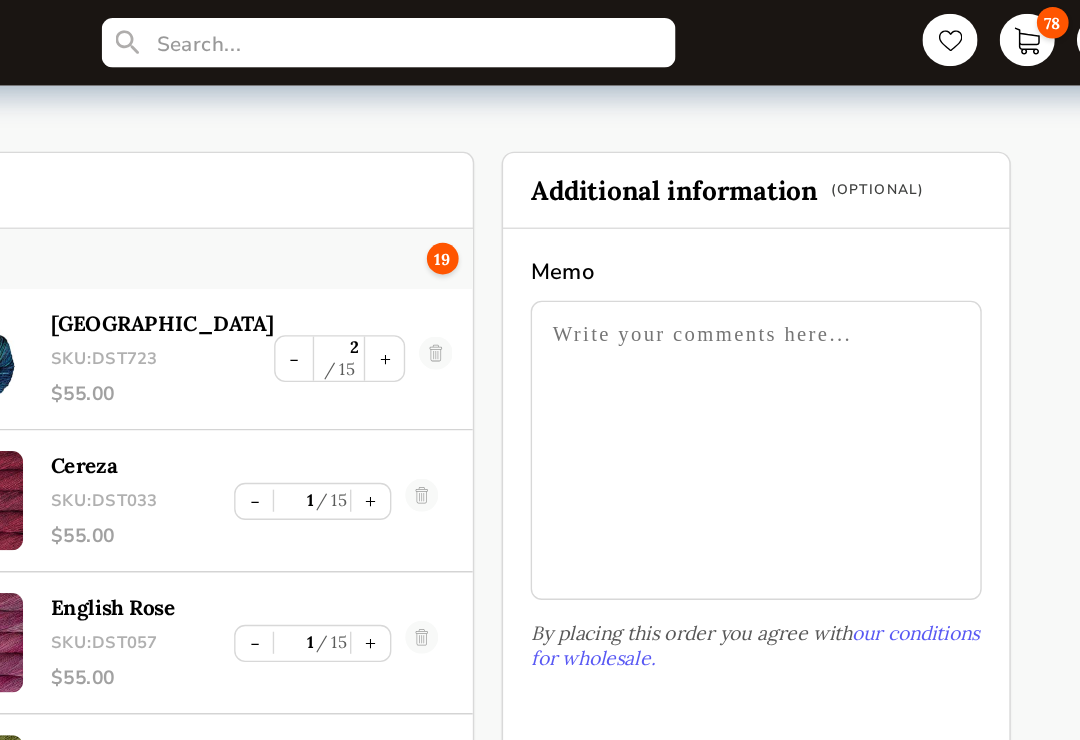 click on "78" at bounding box center [1002, 16] 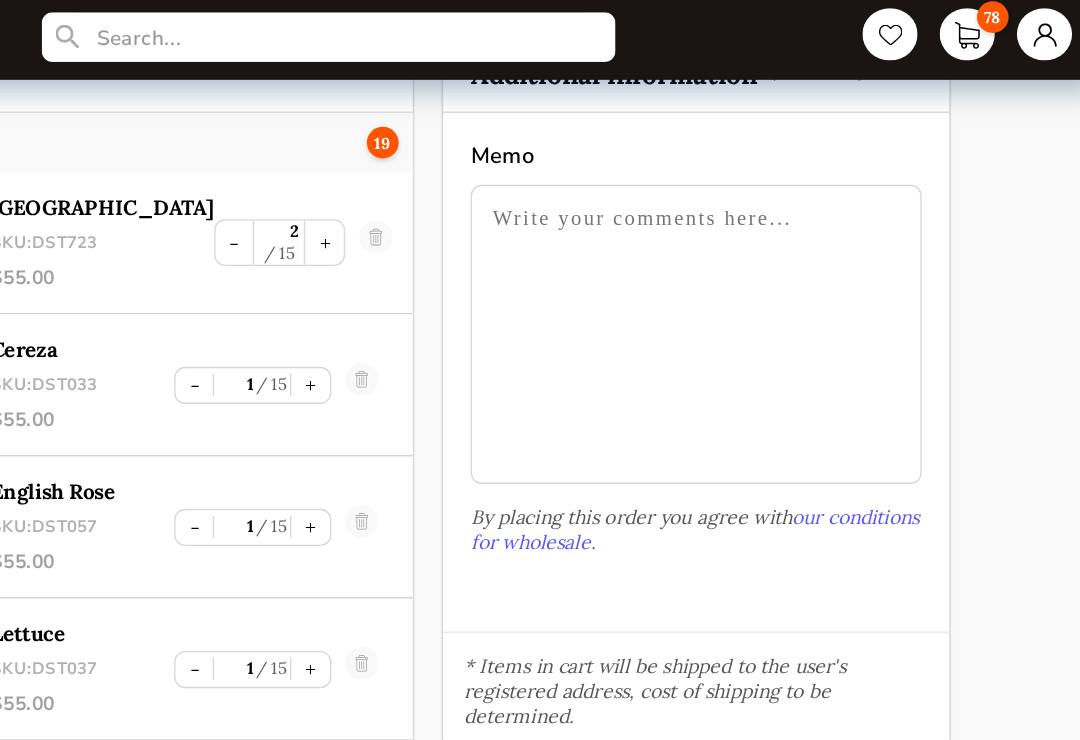 scroll, scrollTop: 69, scrollLeft: 0, axis: vertical 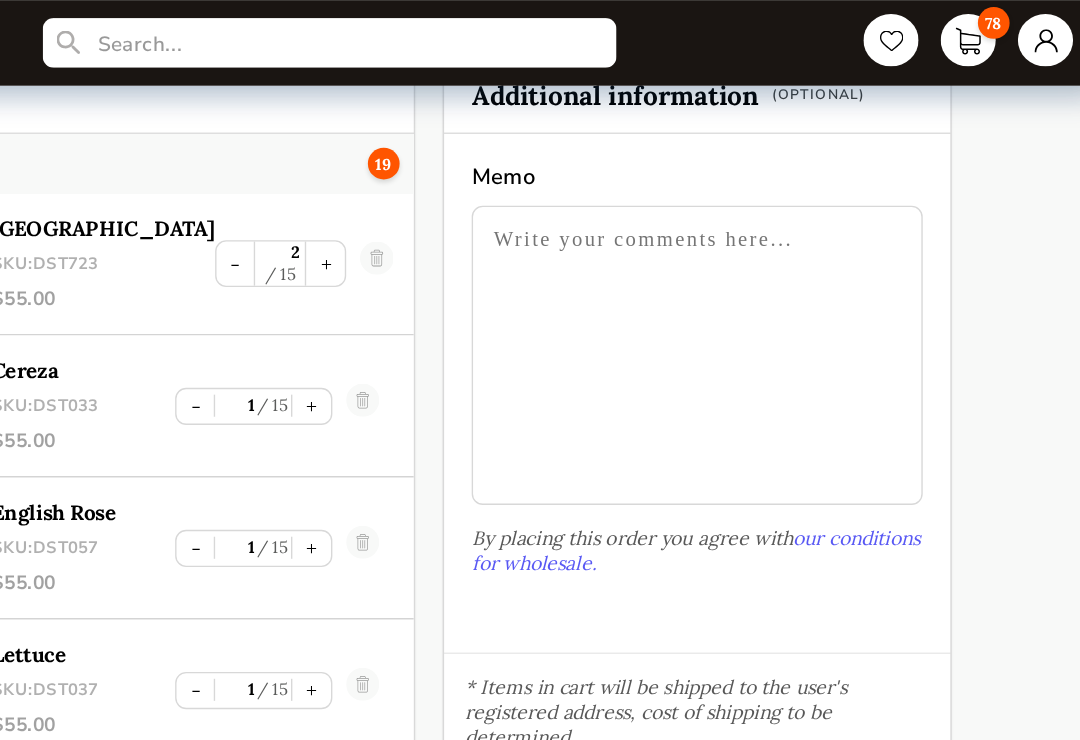 click on "78" at bounding box center (1002, 16) 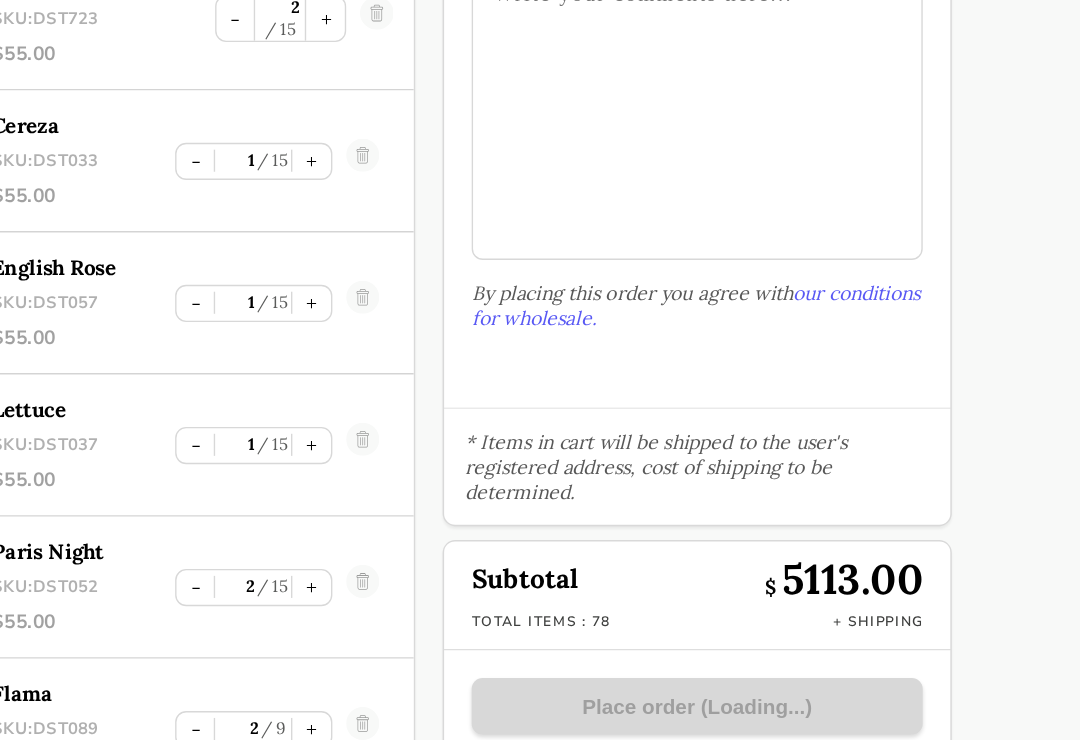 scroll, scrollTop: 81, scrollLeft: 0, axis: vertical 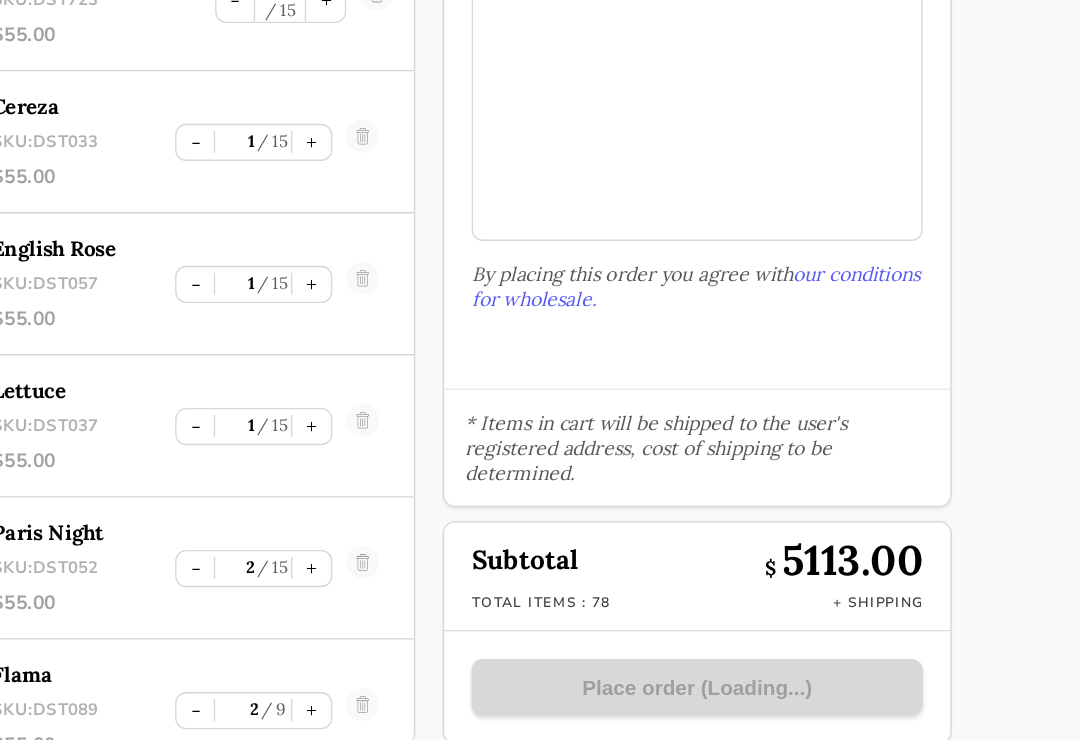 click on "$   5113.00" at bounding box center (894, 586) 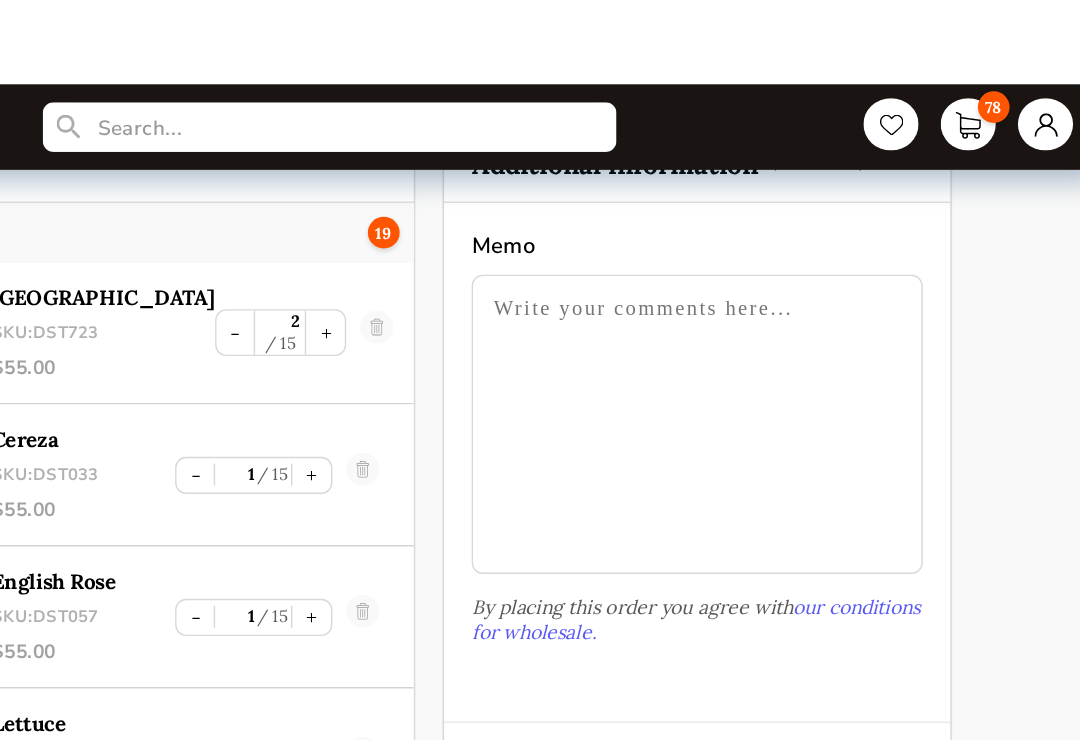 scroll, scrollTop: 0, scrollLeft: 0, axis: both 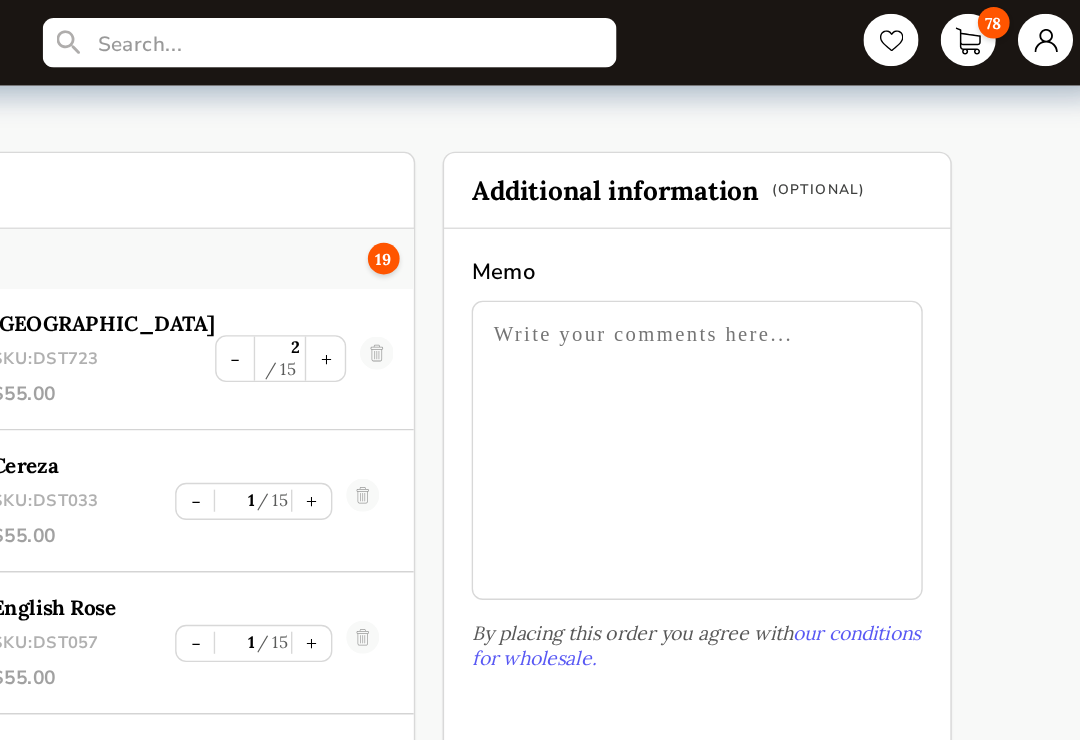 click on "78" at bounding box center (1002, 16) 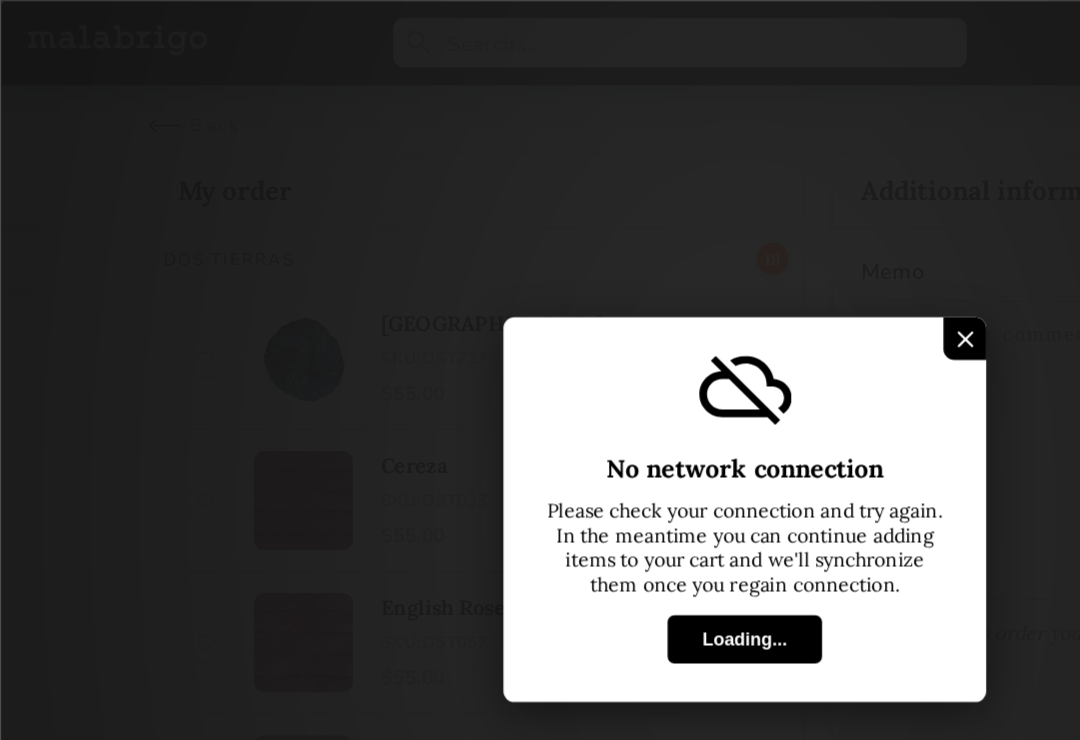 click at bounding box center [700, 246] 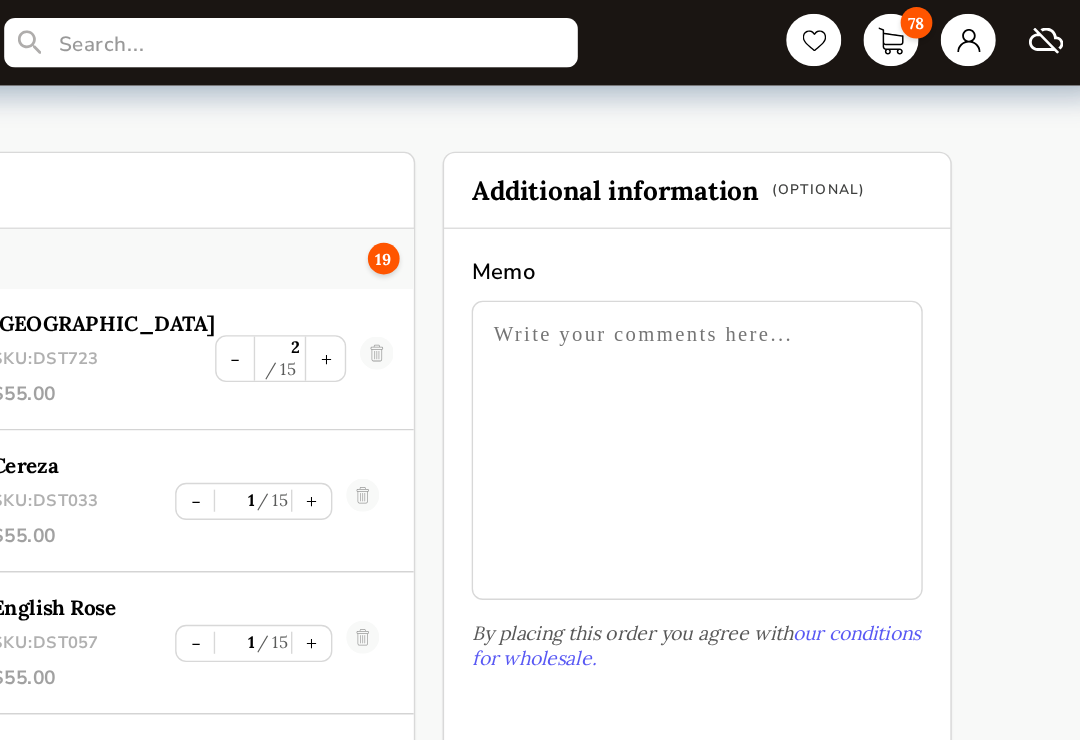 click on "78" at bounding box center (946, 16) 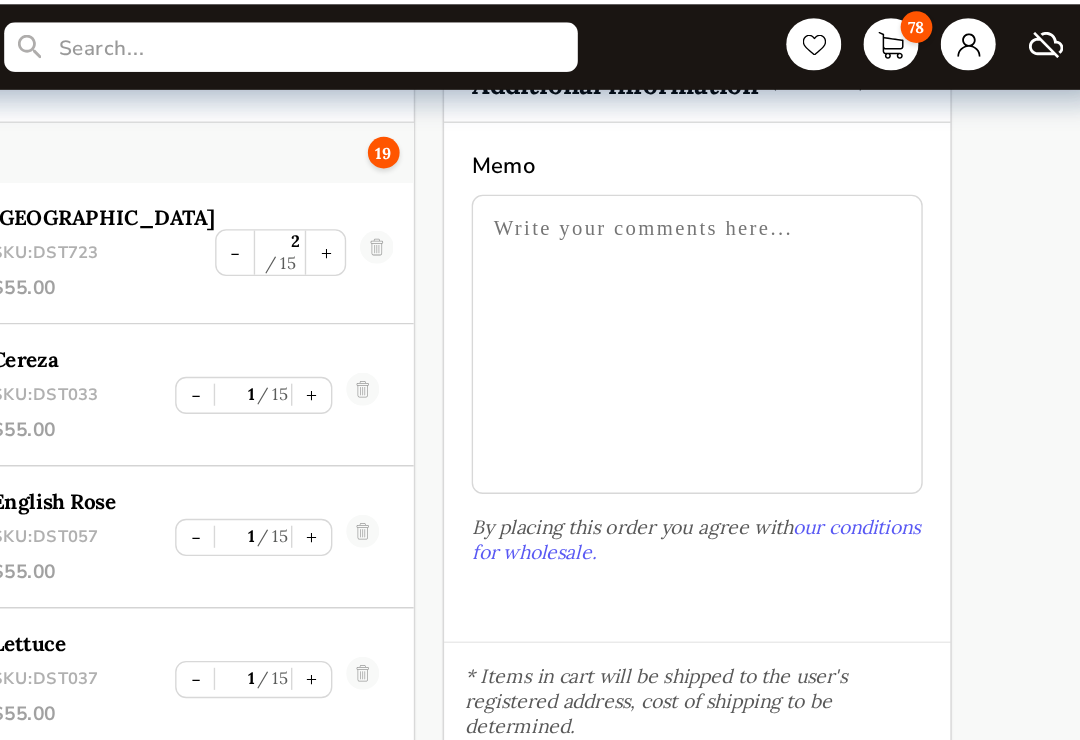 scroll, scrollTop: 0, scrollLeft: 0, axis: both 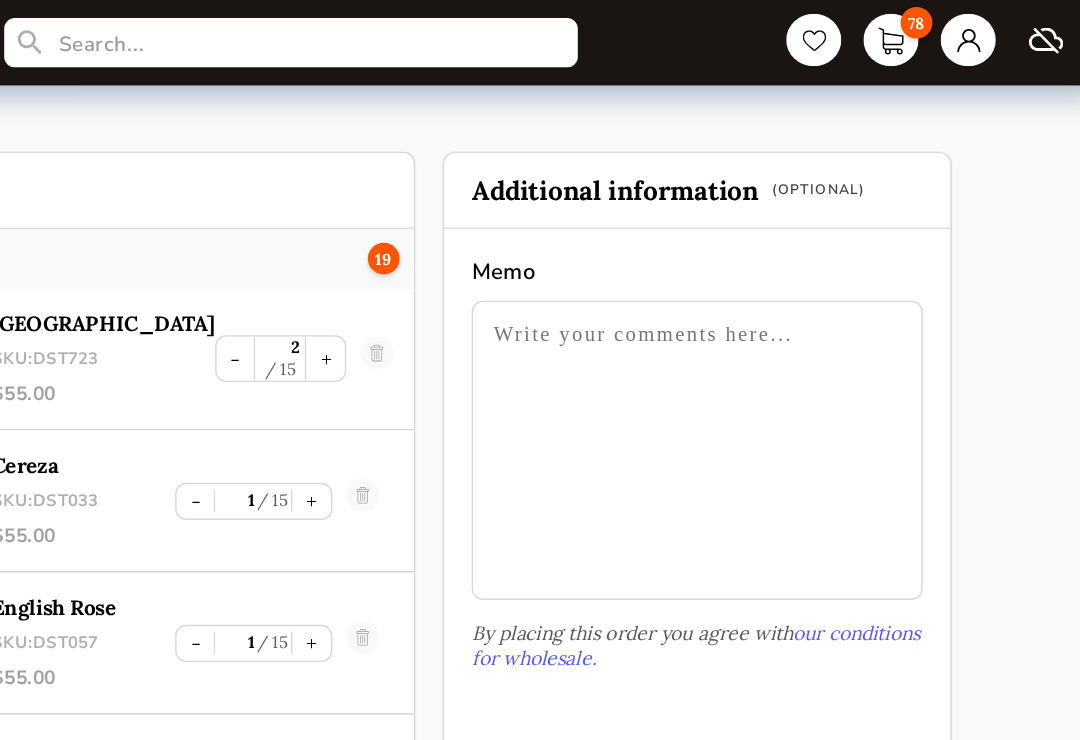 click on "78" at bounding box center (946, 16) 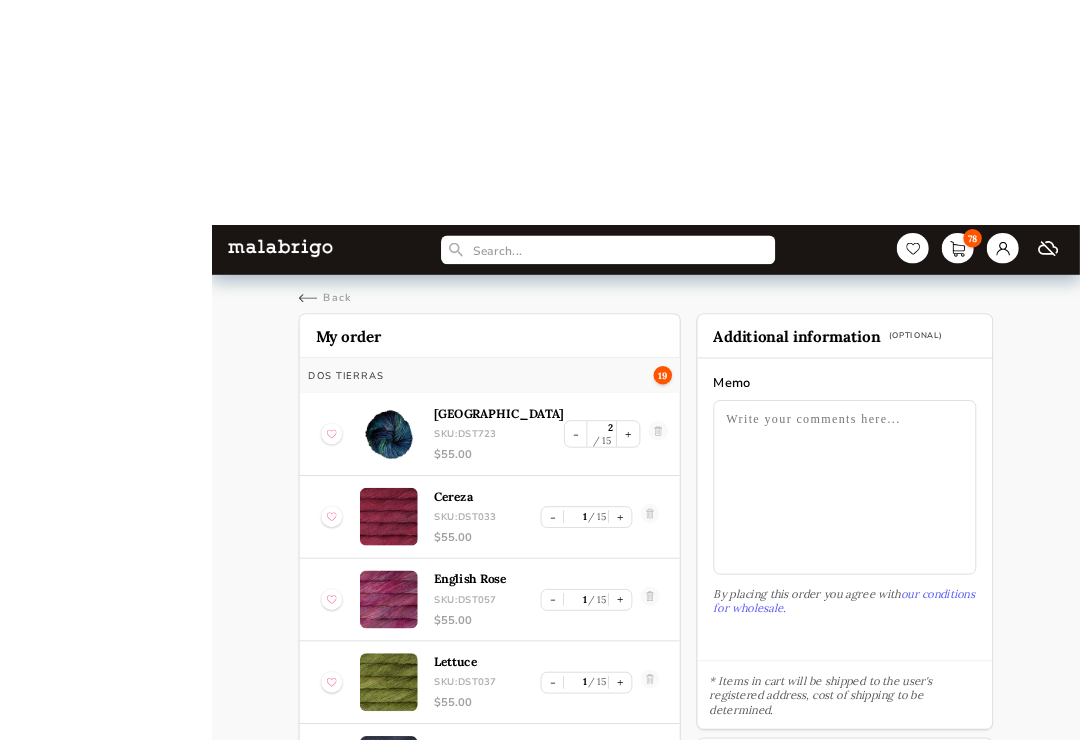 scroll, scrollTop: 1, scrollLeft: 0, axis: vertical 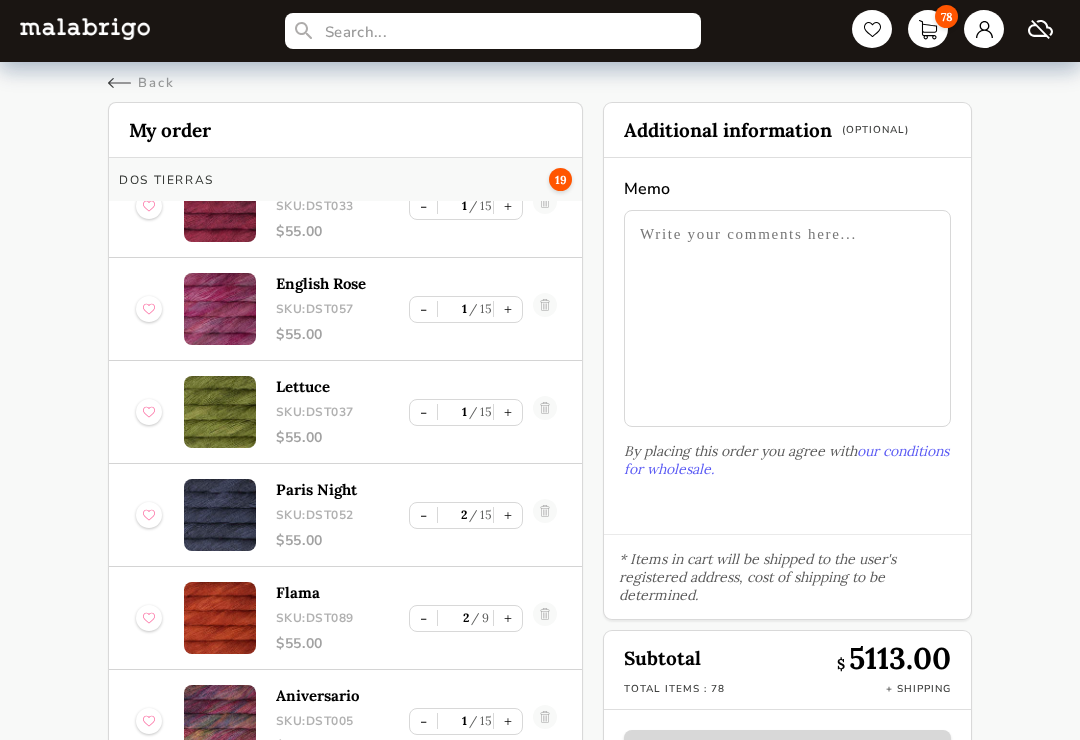 click on "Back" at bounding box center [141, 83] 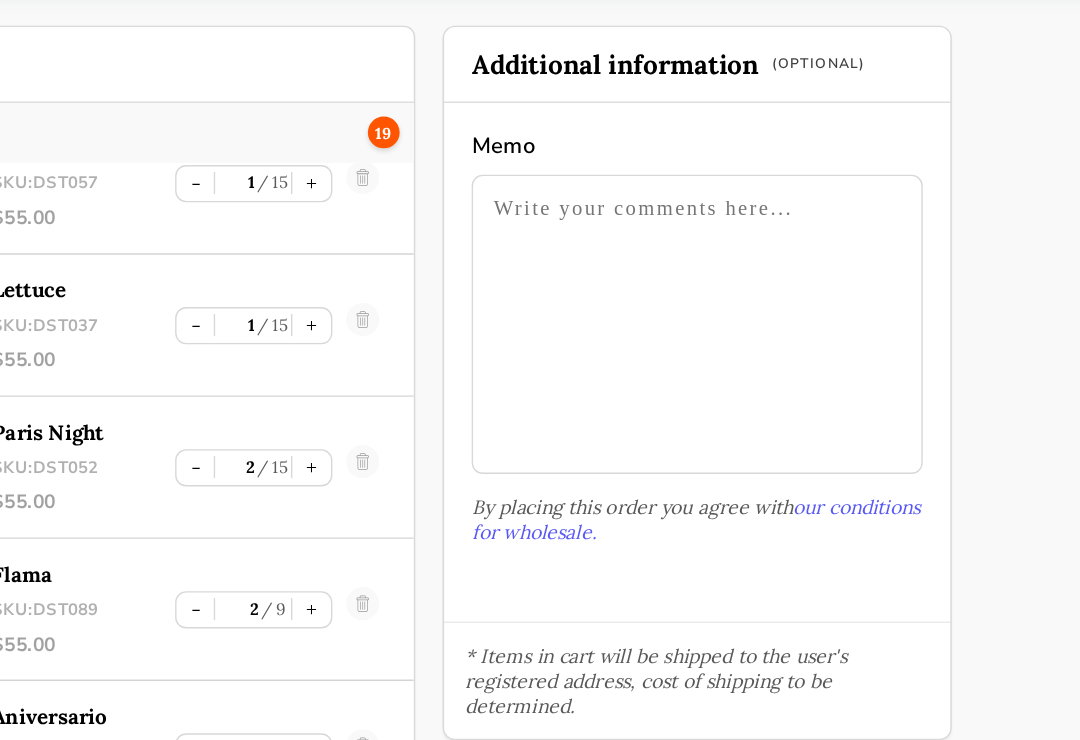 scroll, scrollTop: 257, scrollLeft: 0, axis: vertical 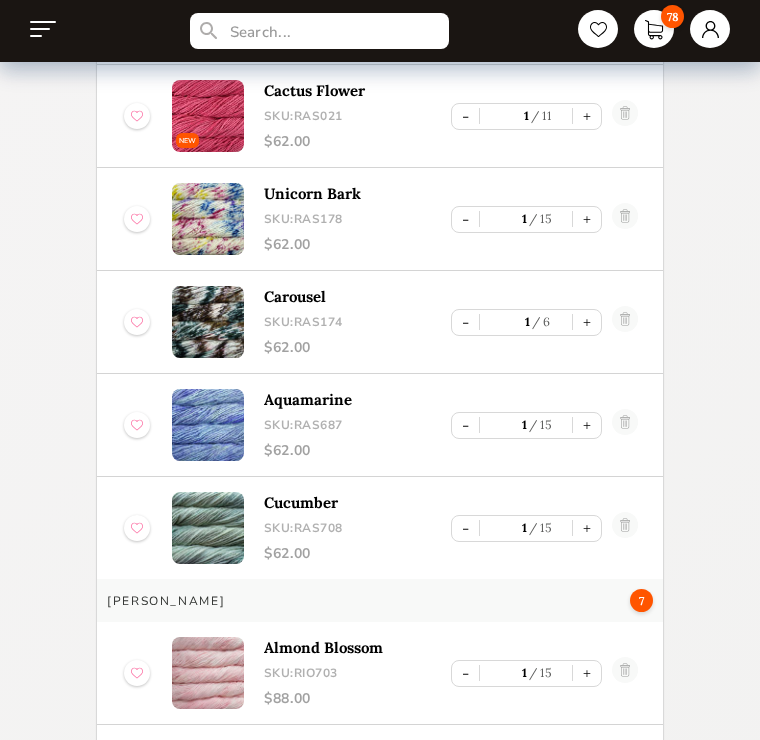 click at bounding box center (43, 29) 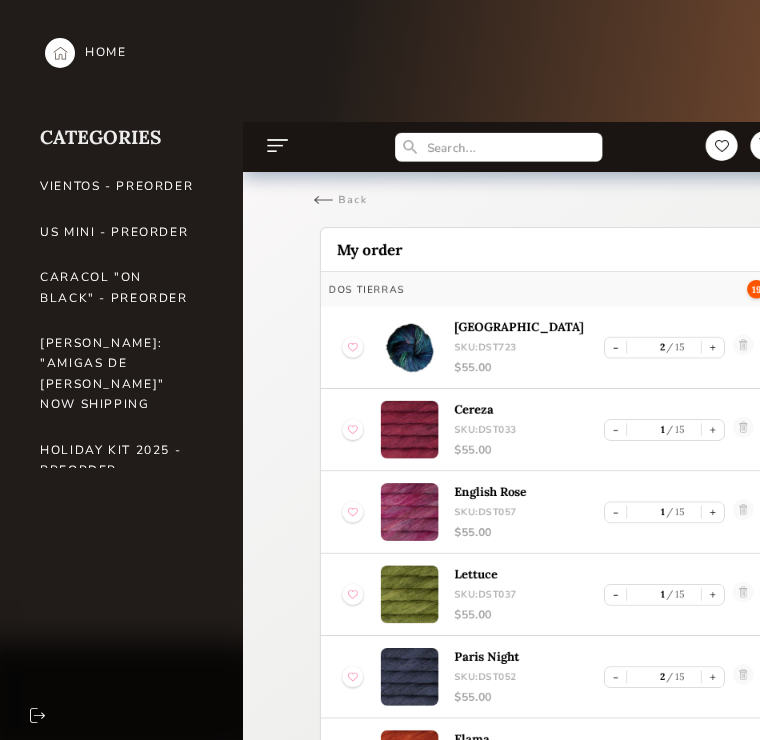 scroll, scrollTop: 0, scrollLeft: 0, axis: both 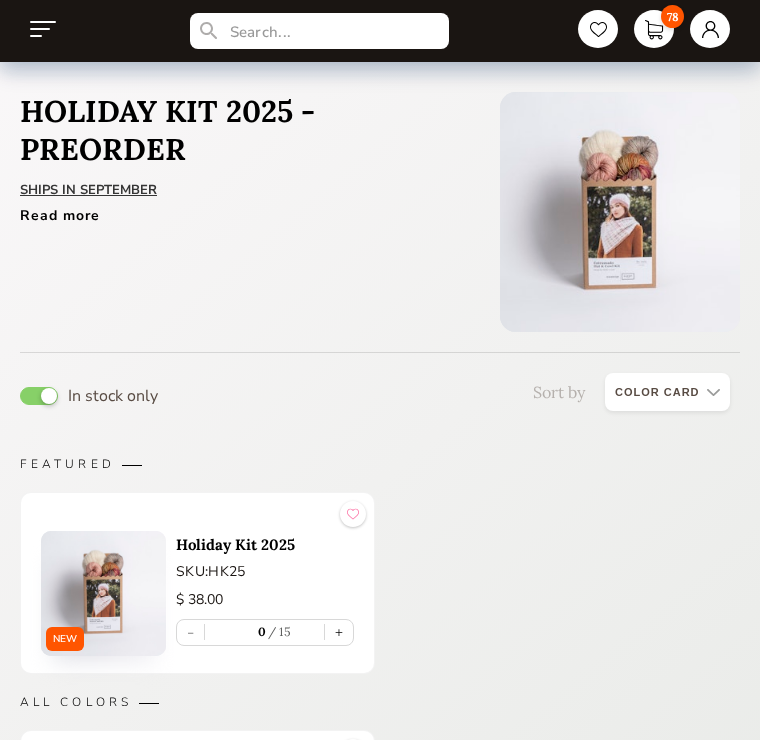click at bounding box center [43, 29] 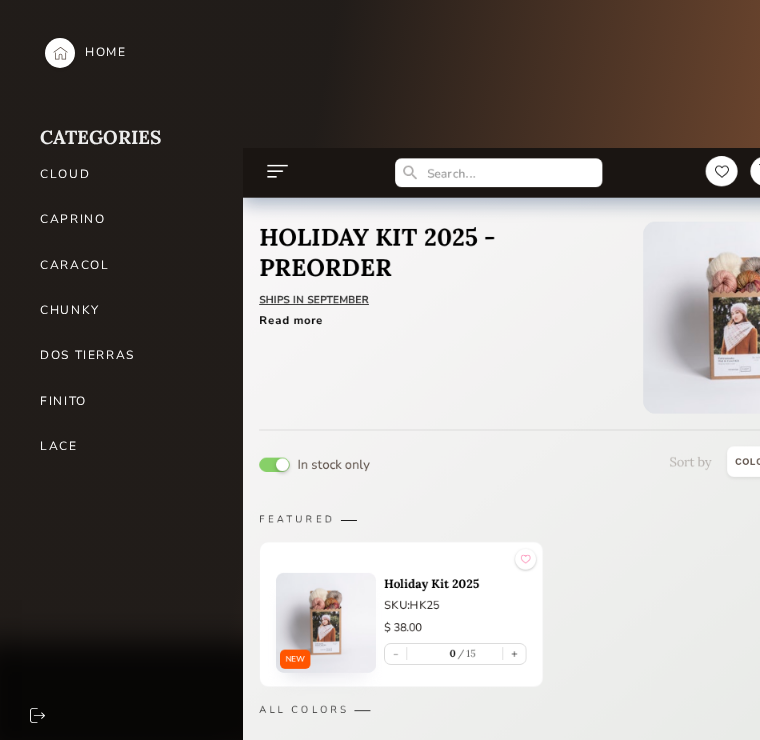 scroll, scrollTop: 520, scrollLeft: 0, axis: vertical 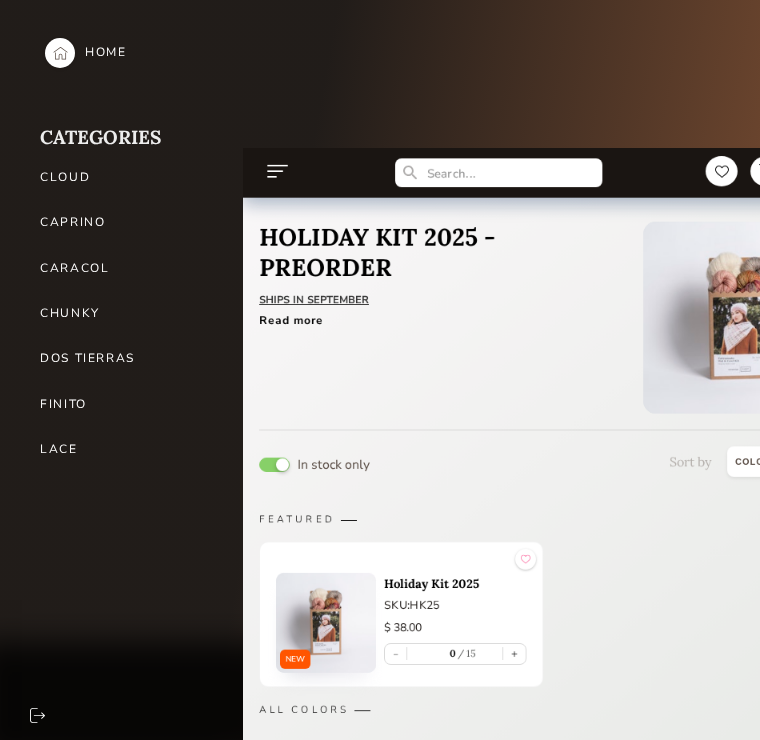 click on "CHUNKY" at bounding box center (120, 313) 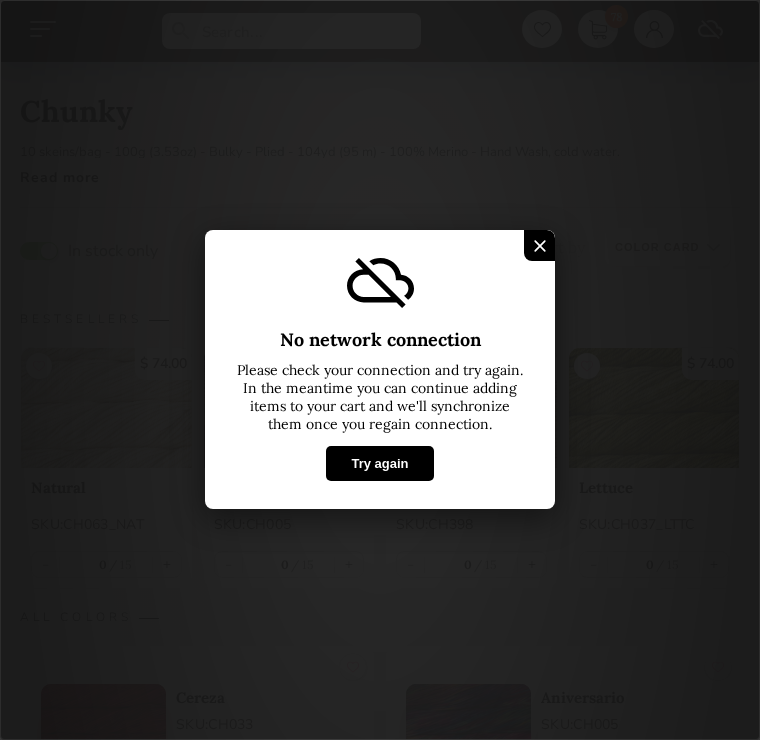 click at bounding box center [540, 246] 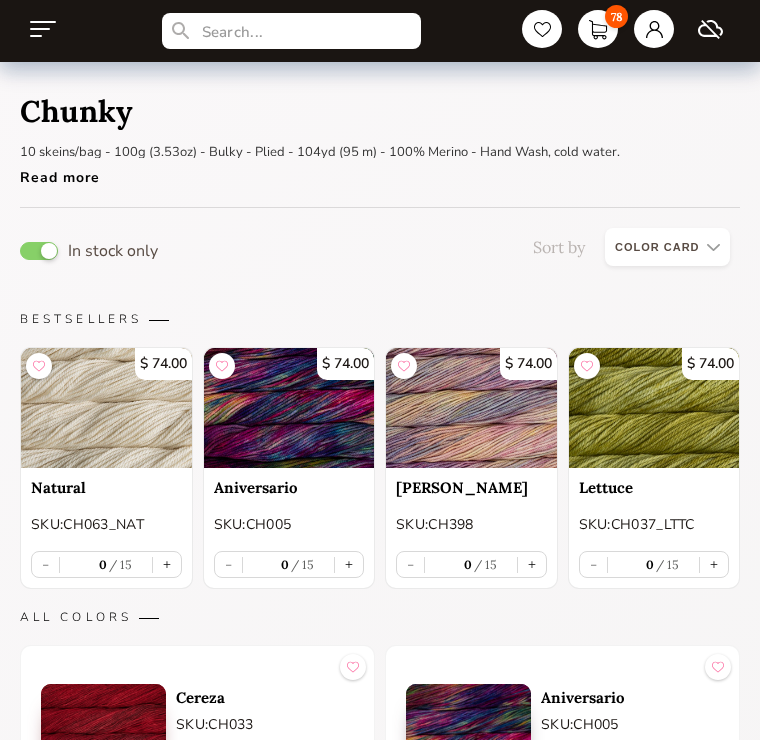 click on "+" at bounding box center [349, 564] 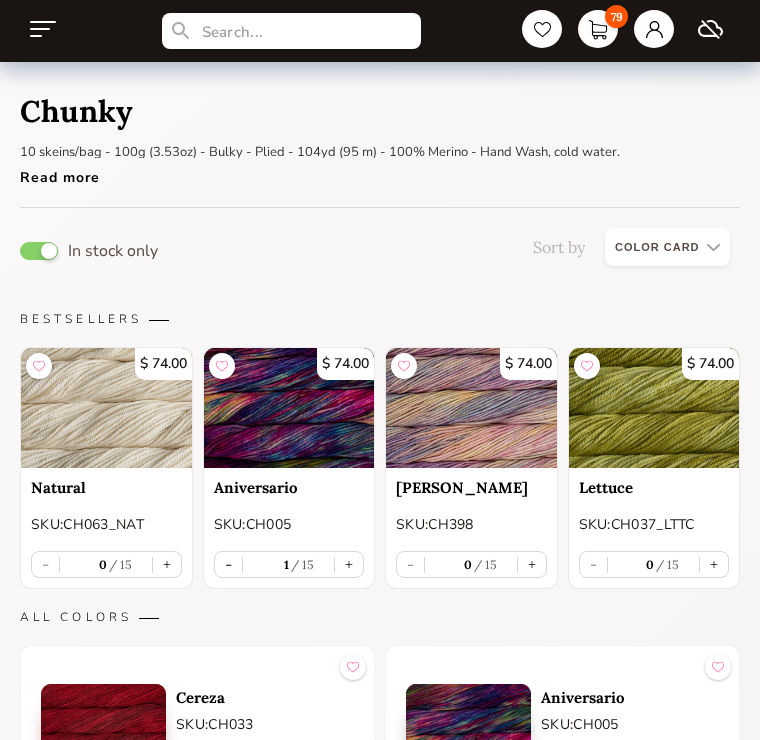 click on "+" at bounding box center (349, 564) 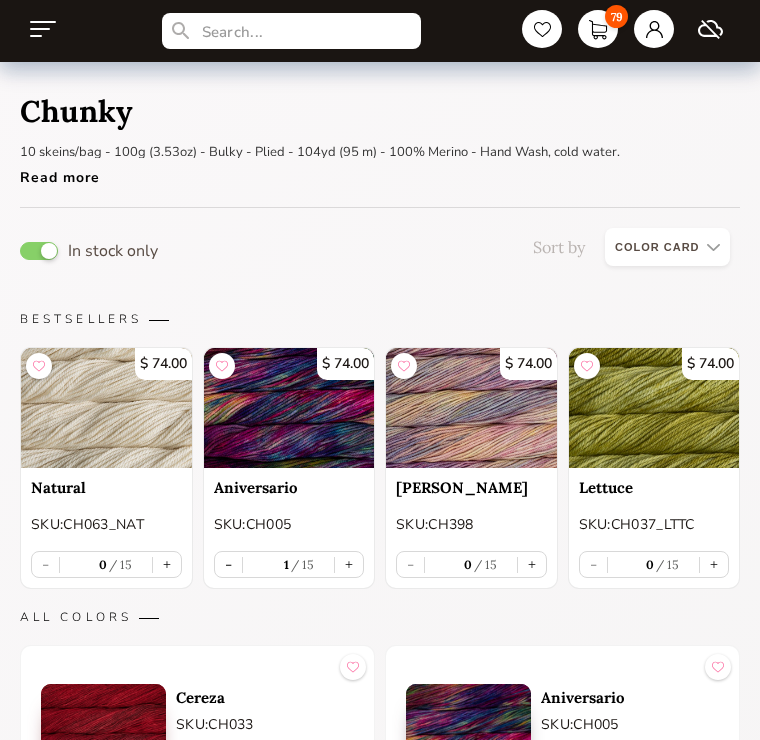 type on "2" 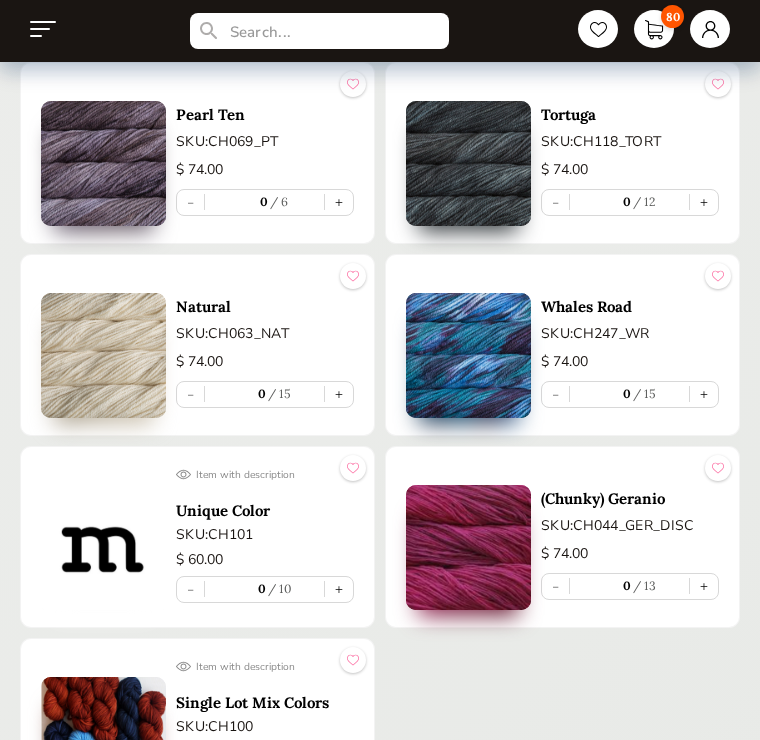 scroll, scrollTop: 5873, scrollLeft: 0, axis: vertical 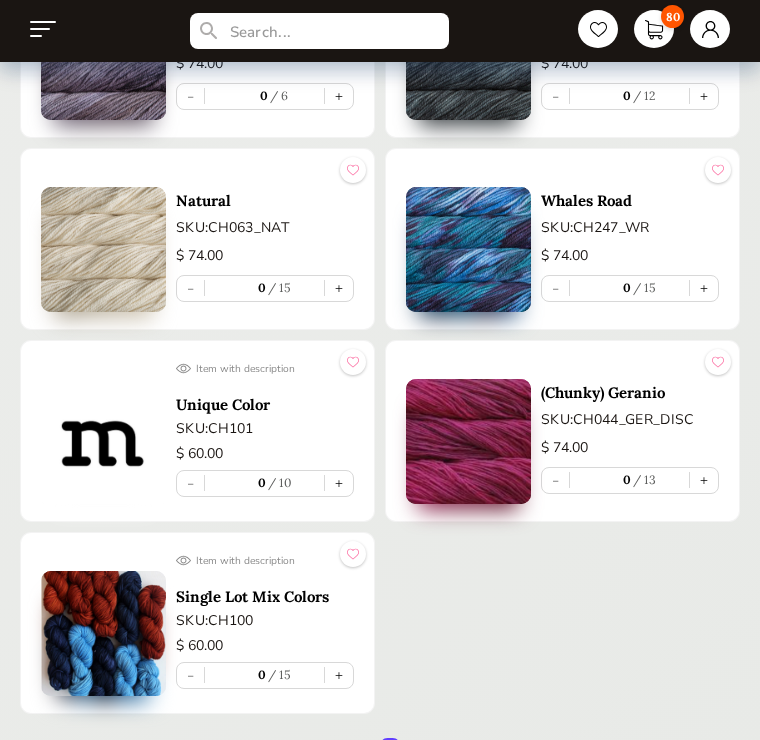 click on "+" at bounding box center (339, 288) 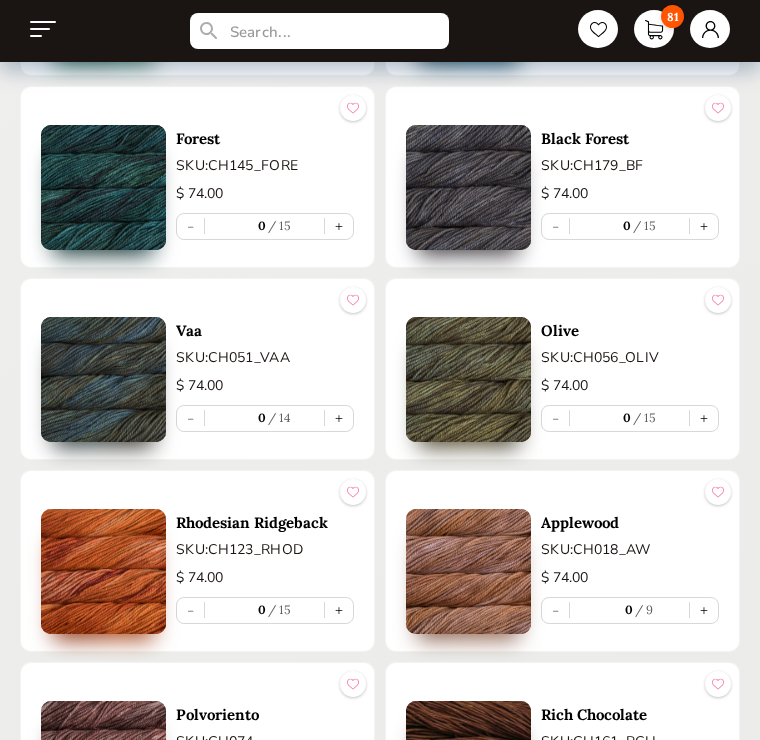 click on "+" at bounding box center (339, 419) 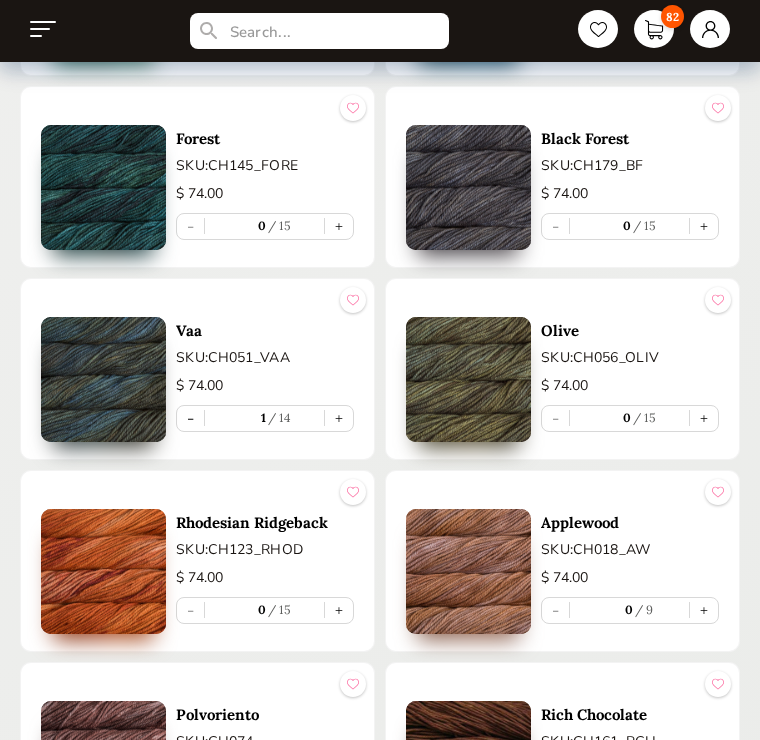 scroll, scrollTop: 4591, scrollLeft: 0, axis: vertical 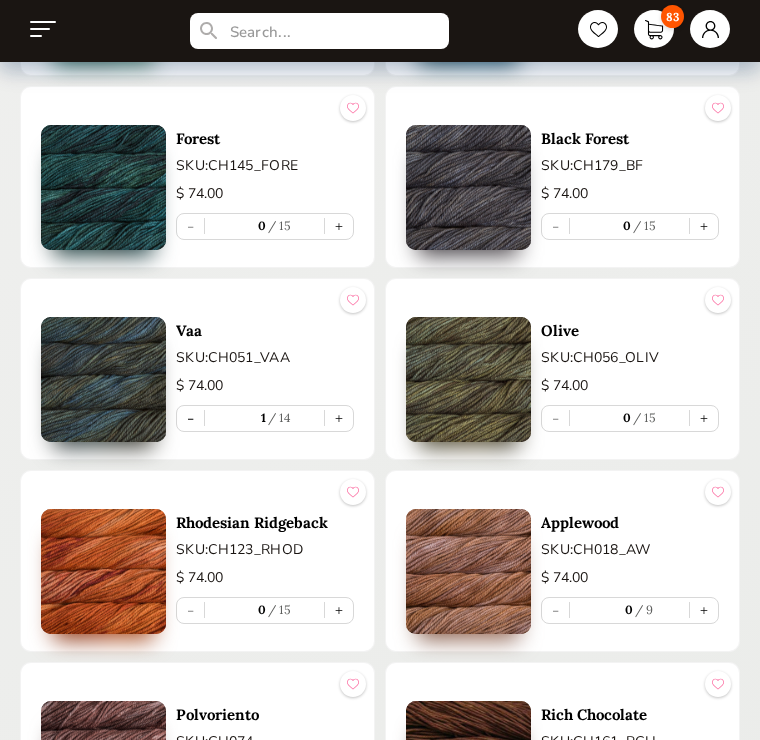 type on "2" 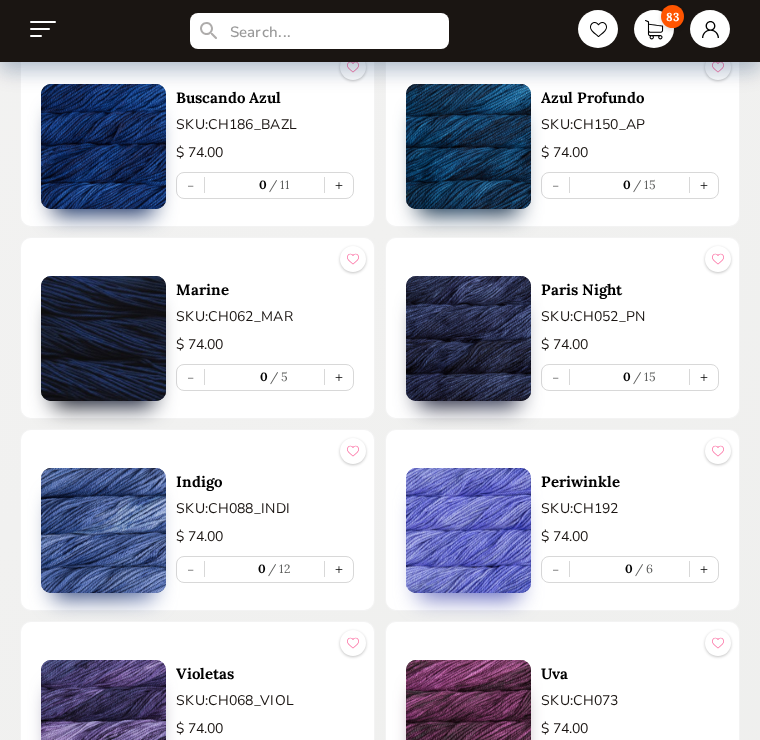 scroll, scrollTop: 3097, scrollLeft: 0, axis: vertical 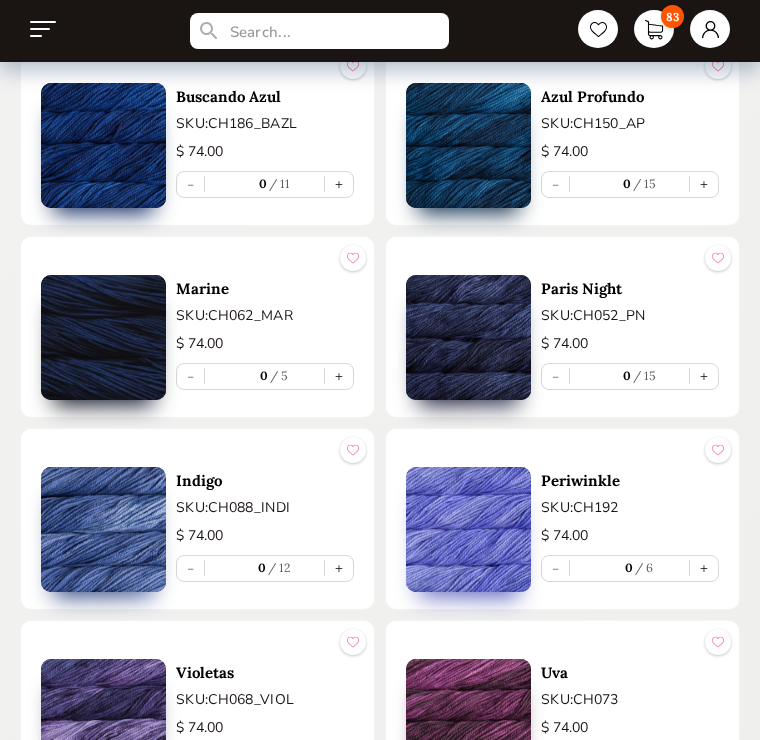 click on "+" at bounding box center (339, 568) 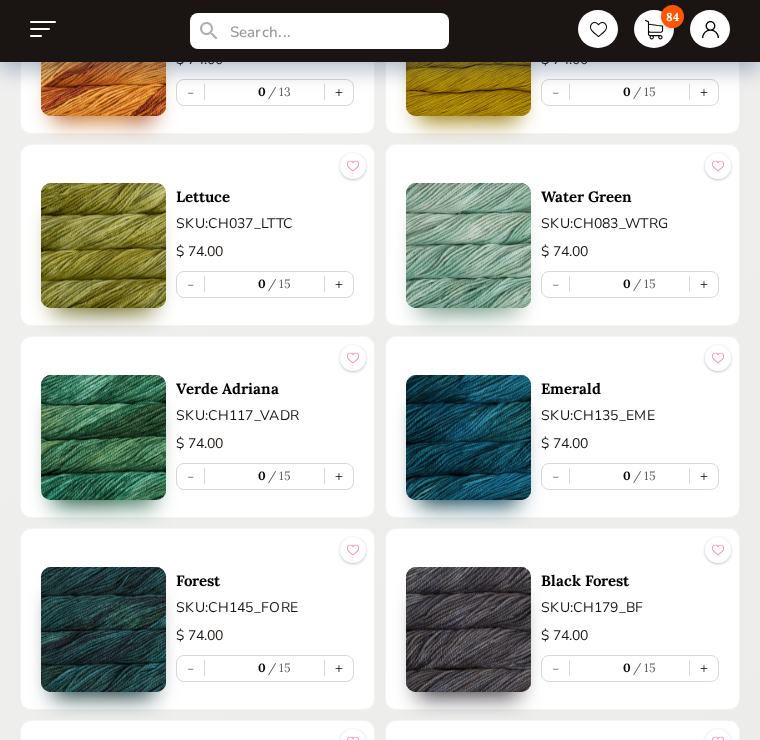 scroll, scrollTop: 4151, scrollLeft: 0, axis: vertical 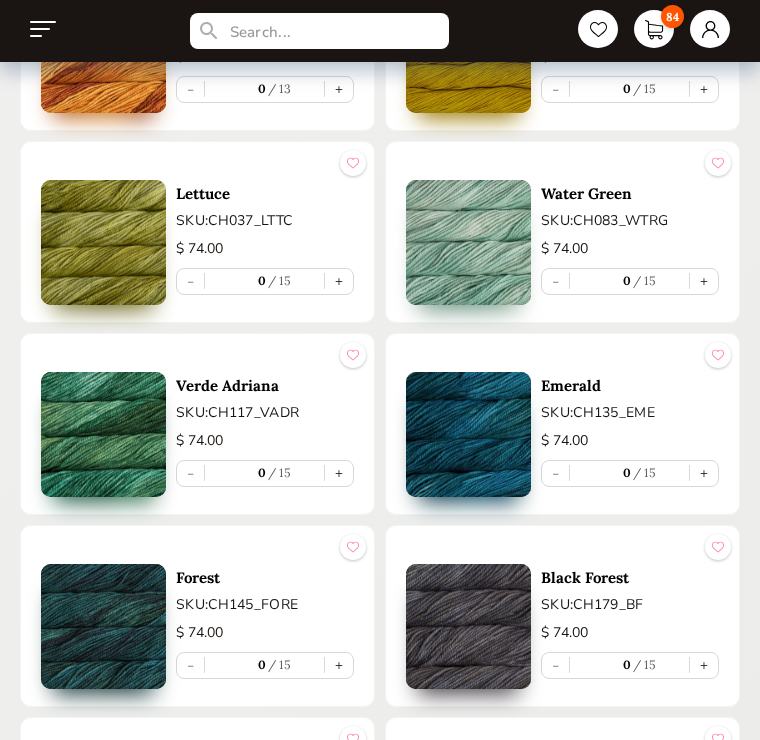 click on "+" at bounding box center (704, 474) 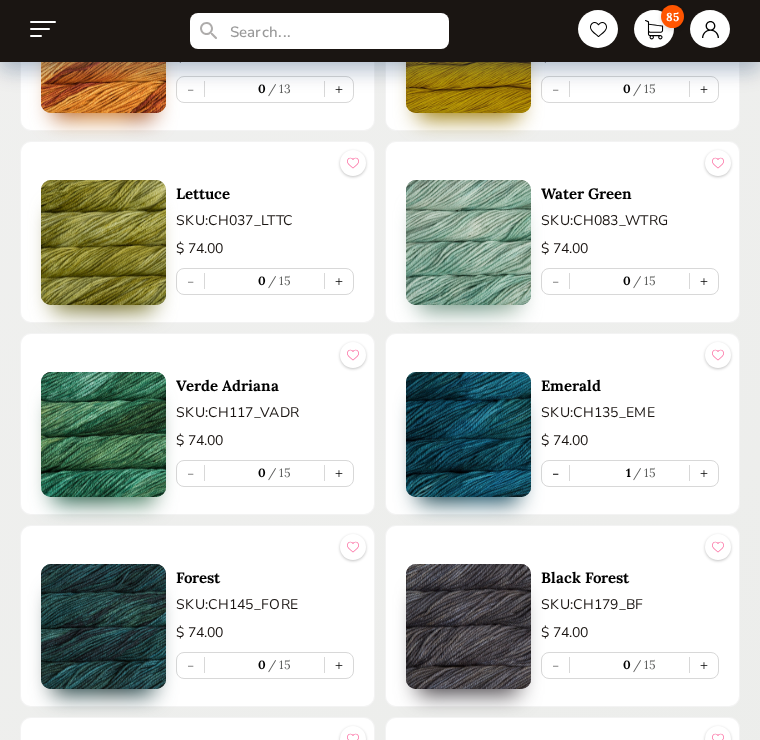 scroll, scrollTop: 4152, scrollLeft: 0, axis: vertical 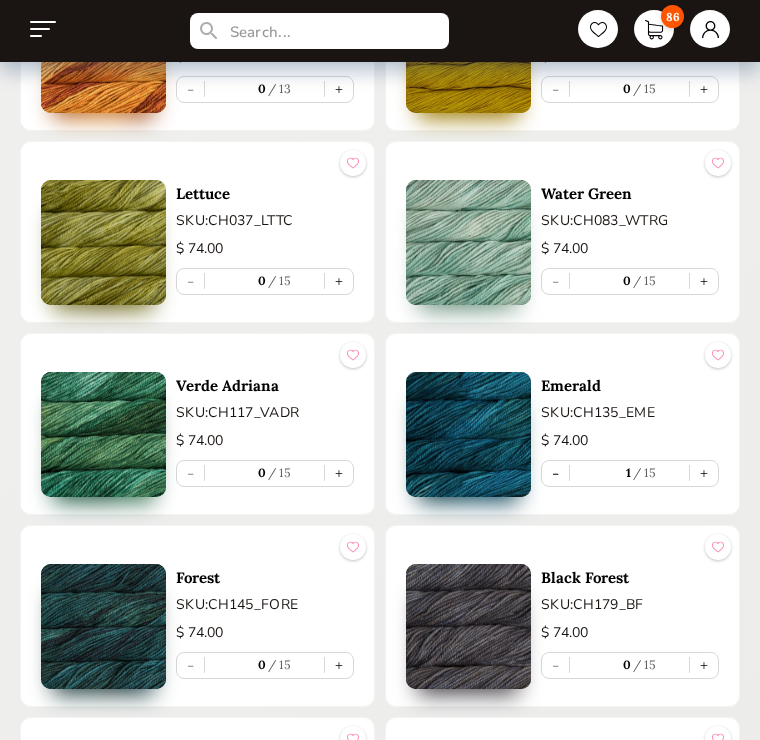 type on "2" 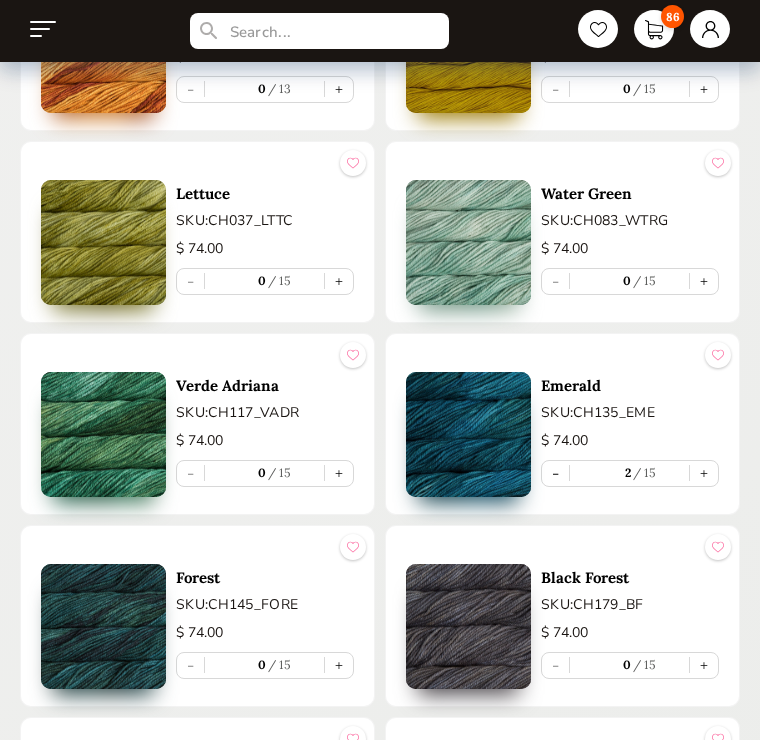 click on "Forest SKU:  CH145_FORE $   74.00 - 0 15 +" at bounding box center (197, 616) 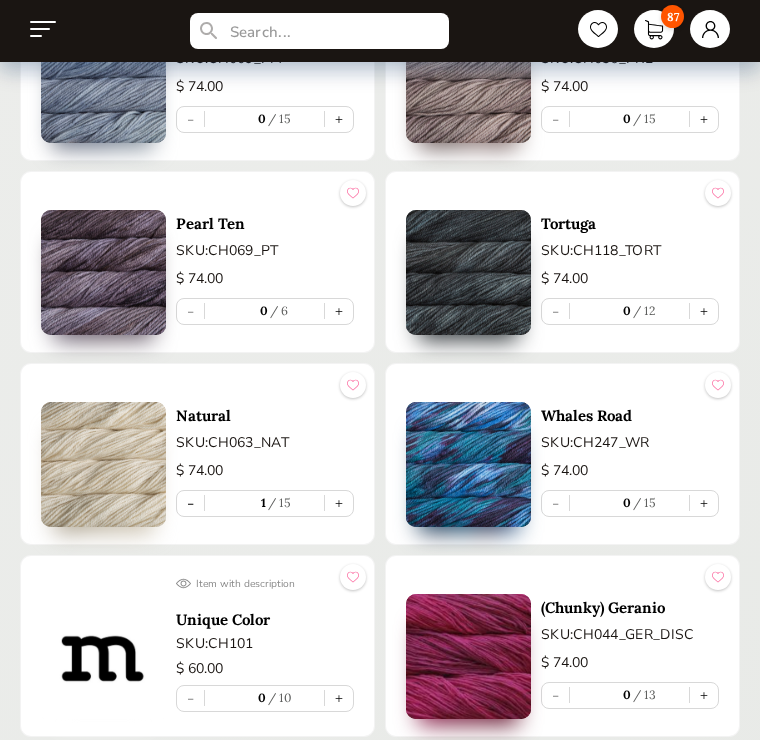 scroll, scrollTop: 5658, scrollLeft: 0, axis: vertical 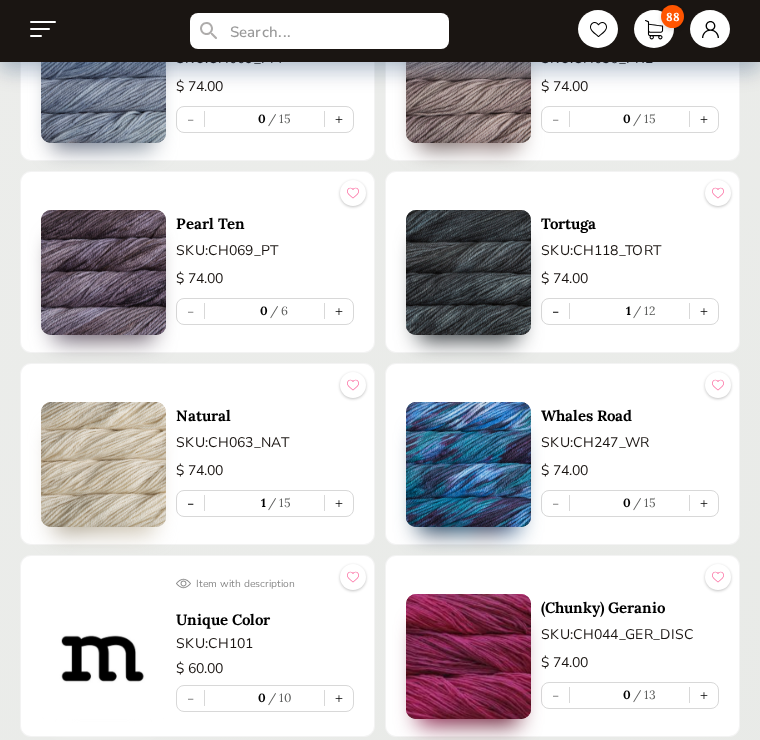 type on "1" 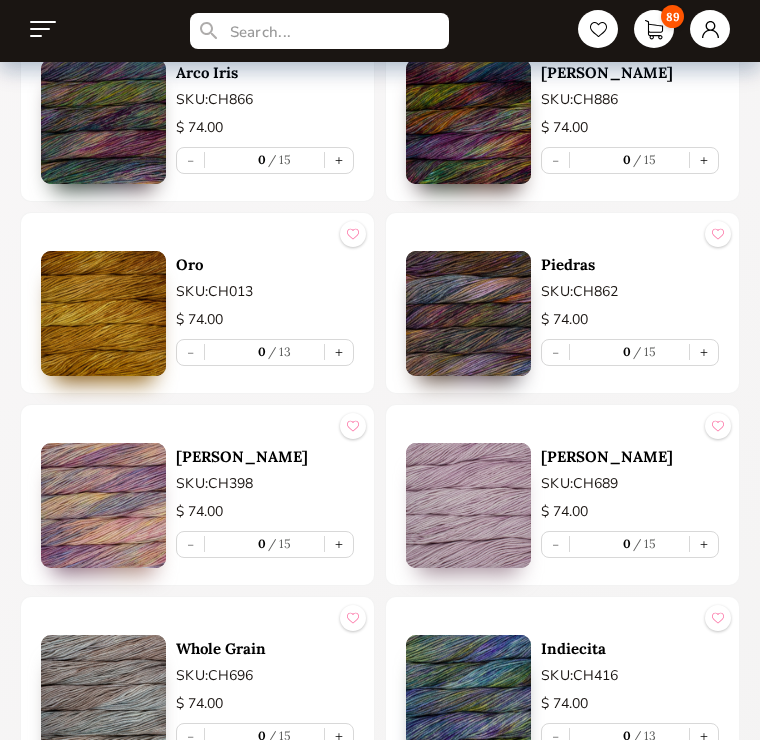 scroll, scrollTop: 818, scrollLeft: 0, axis: vertical 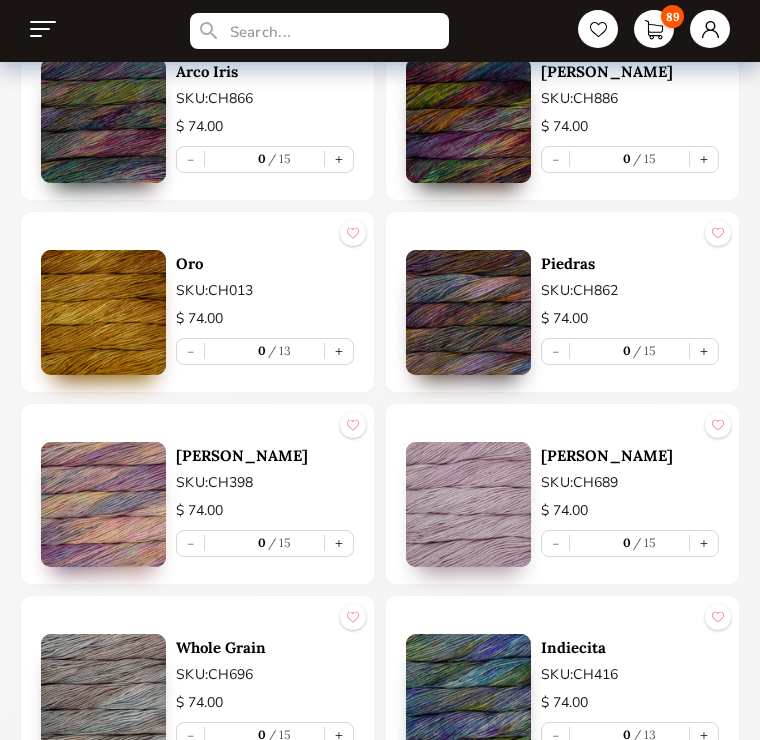 click on "+" at bounding box center [339, 543] 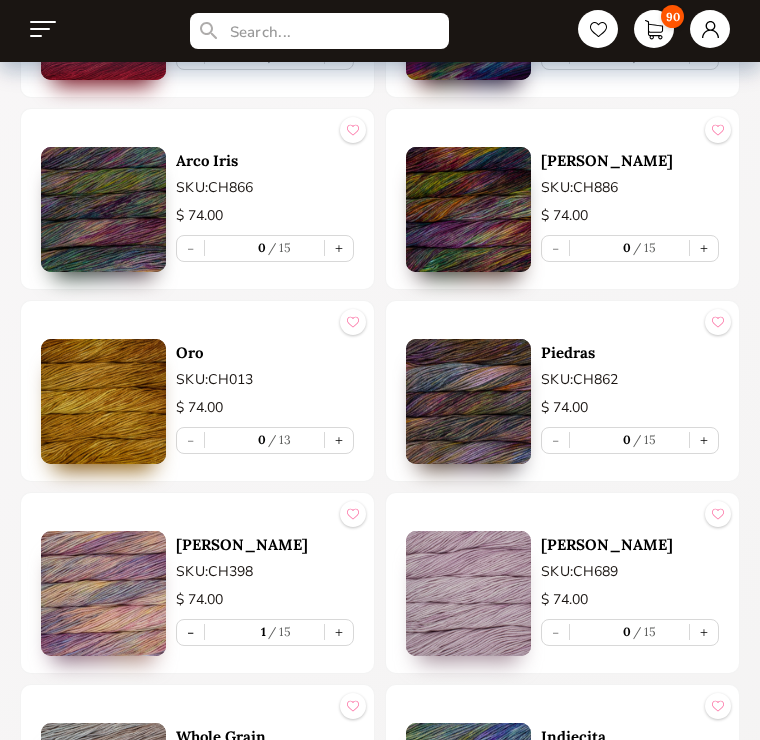 scroll, scrollTop: 732, scrollLeft: 0, axis: vertical 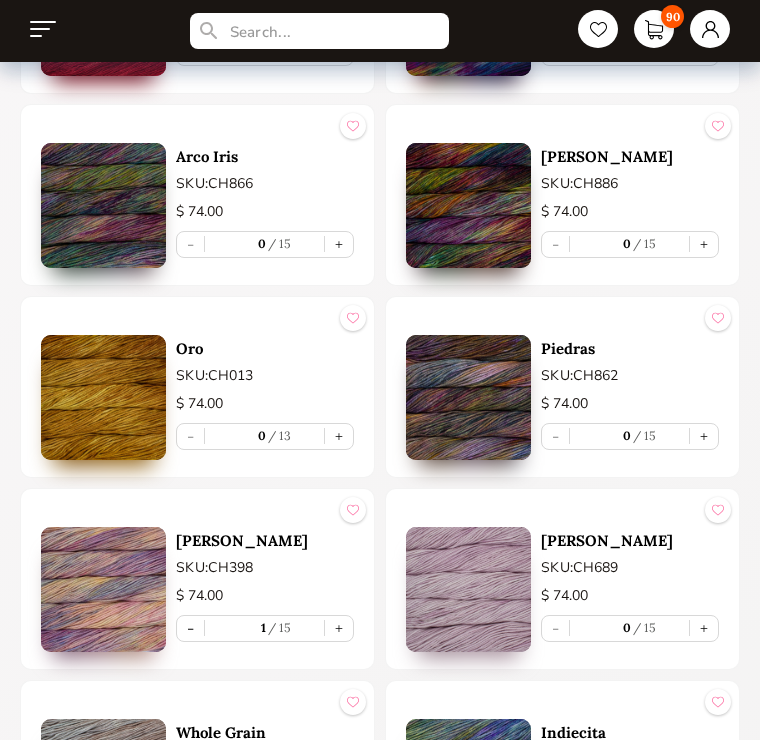 click on "+" at bounding box center (339, 437) 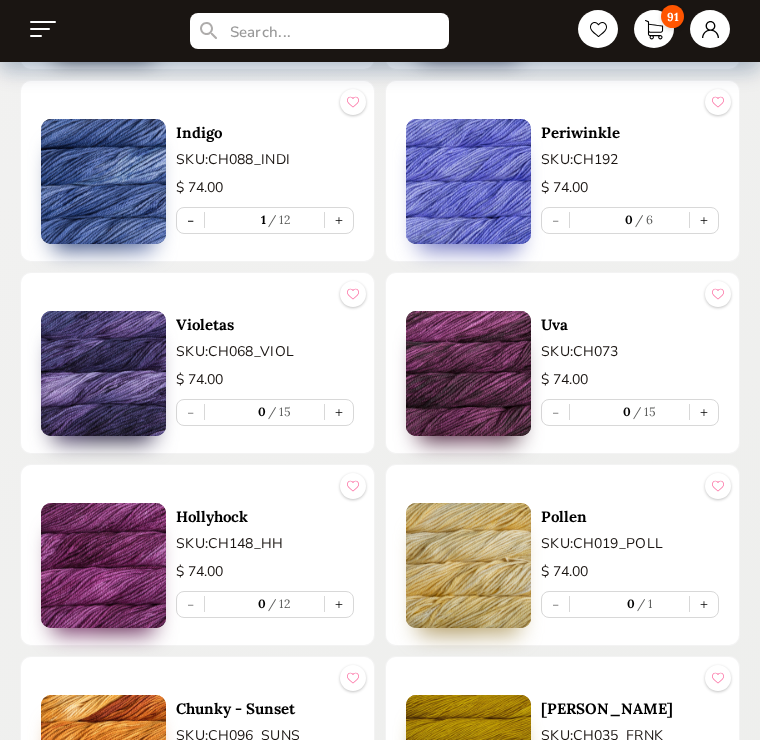 scroll, scrollTop: 3446, scrollLeft: 0, axis: vertical 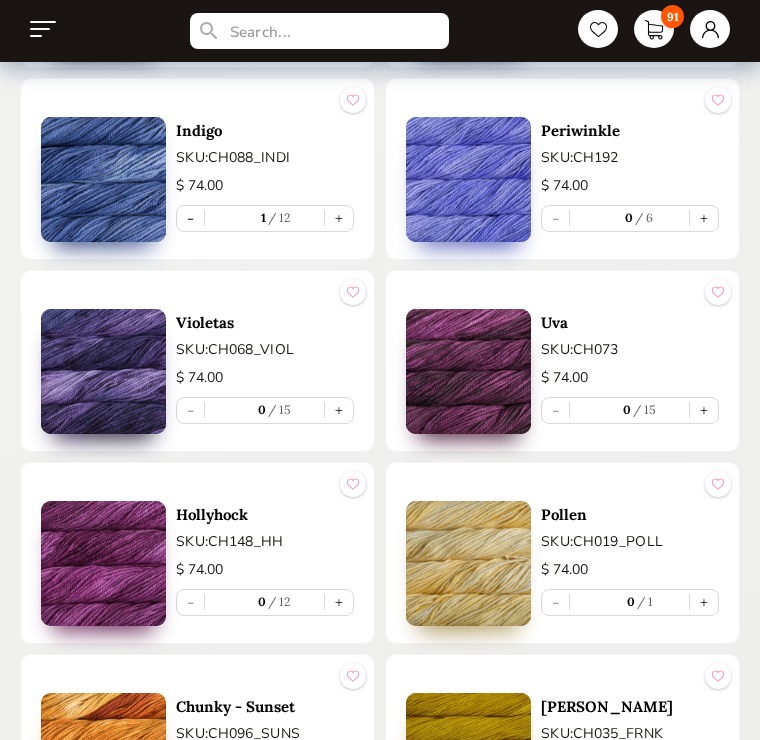 click on "+" at bounding box center [704, 603] 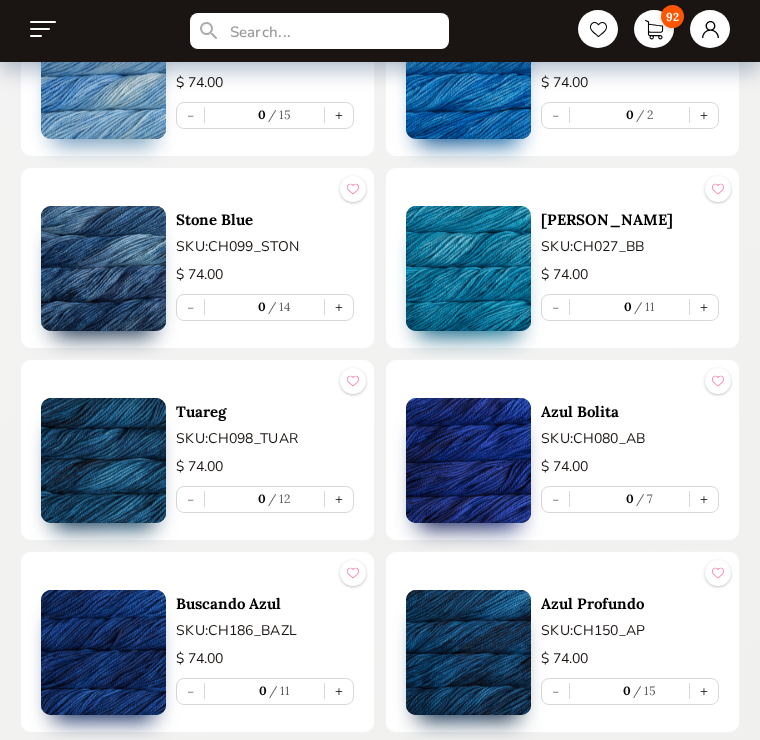 scroll, scrollTop: 2588, scrollLeft: 0, axis: vertical 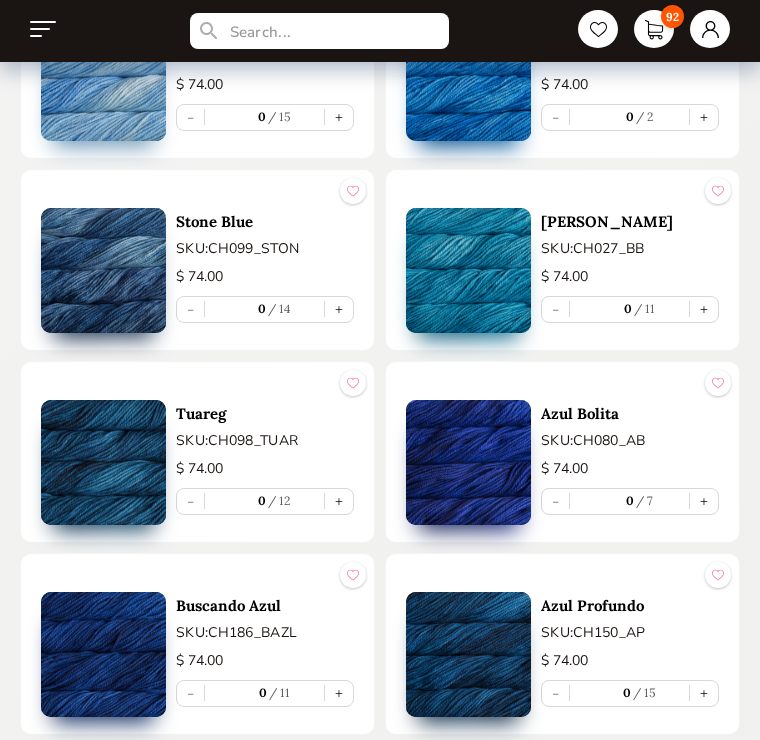 click on "+" at bounding box center (704, 309) 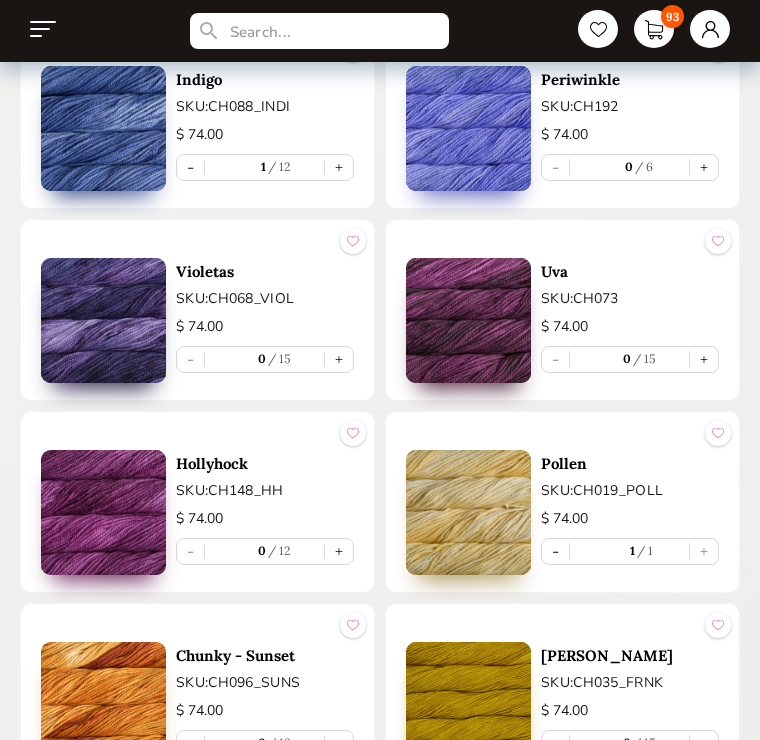 scroll, scrollTop: 3541, scrollLeft: 0, axis: vertical 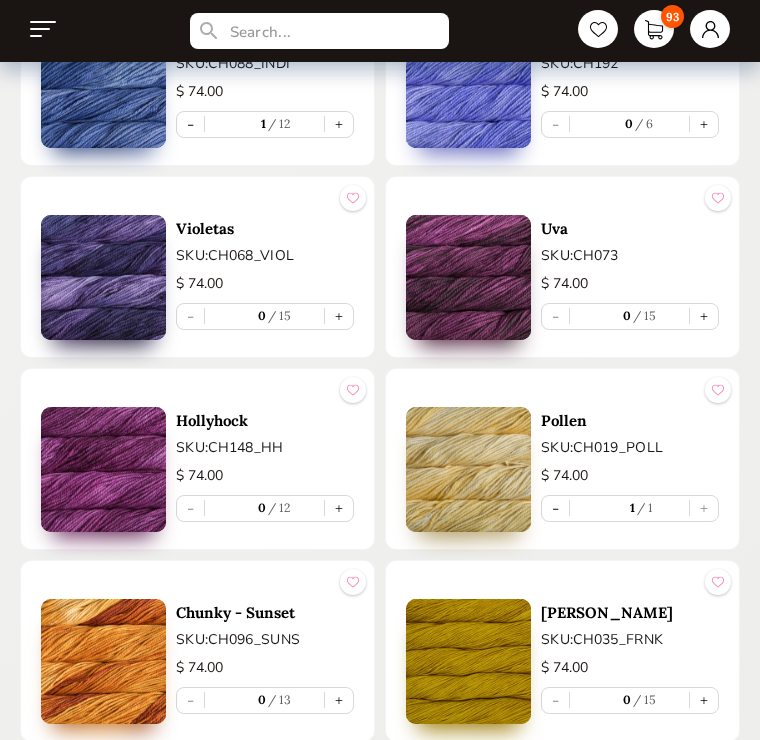 click on "+" at bounding box center (704, 316) 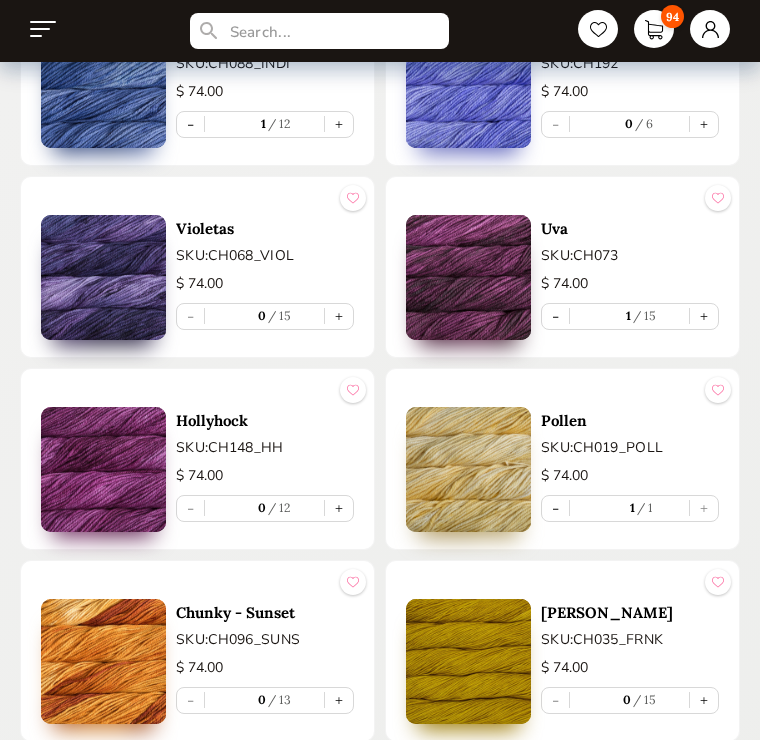 type on "1" 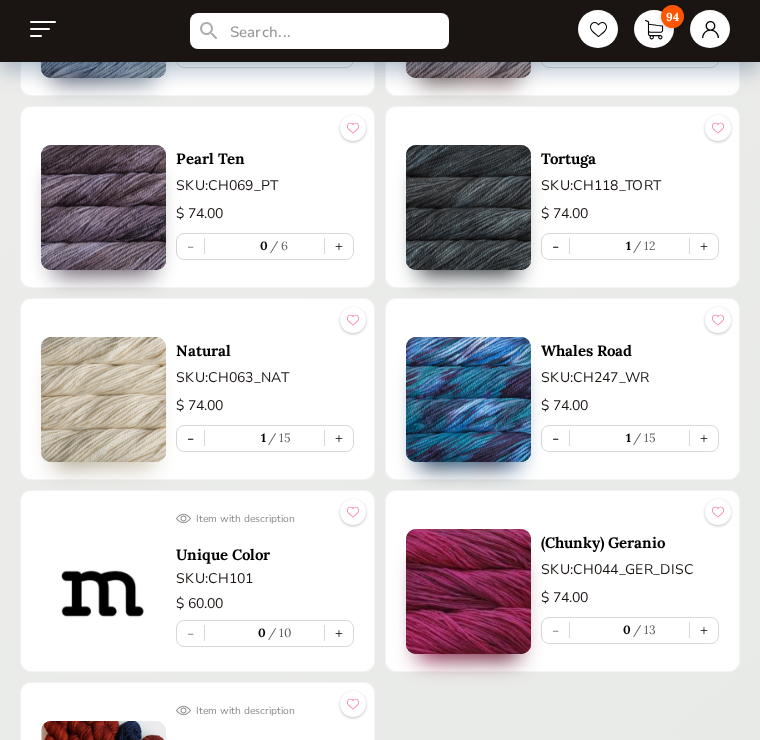 scroll, scrollTop: 5724, scrollLeft: 0, axis: vertical 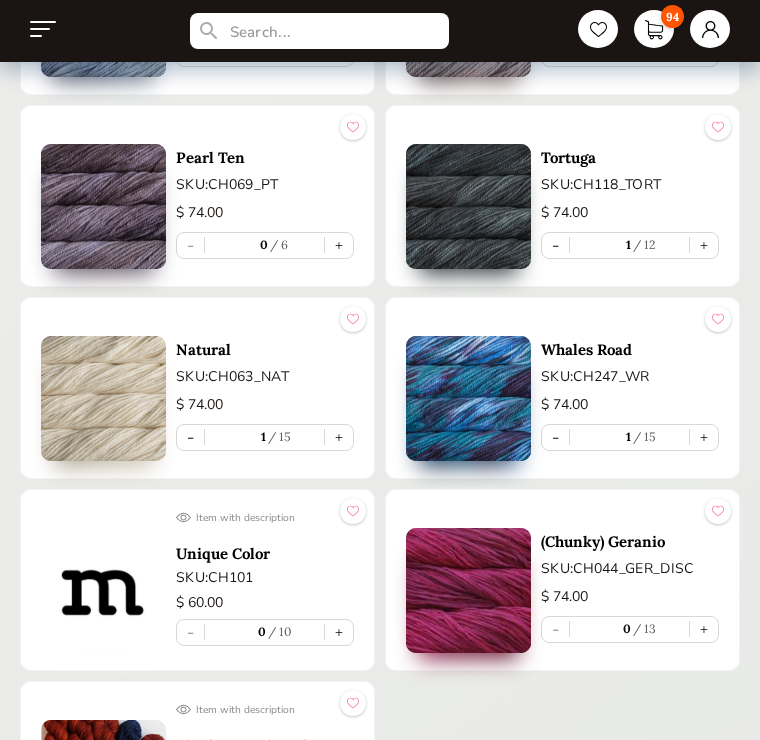 click at bounding box center [43, 29] 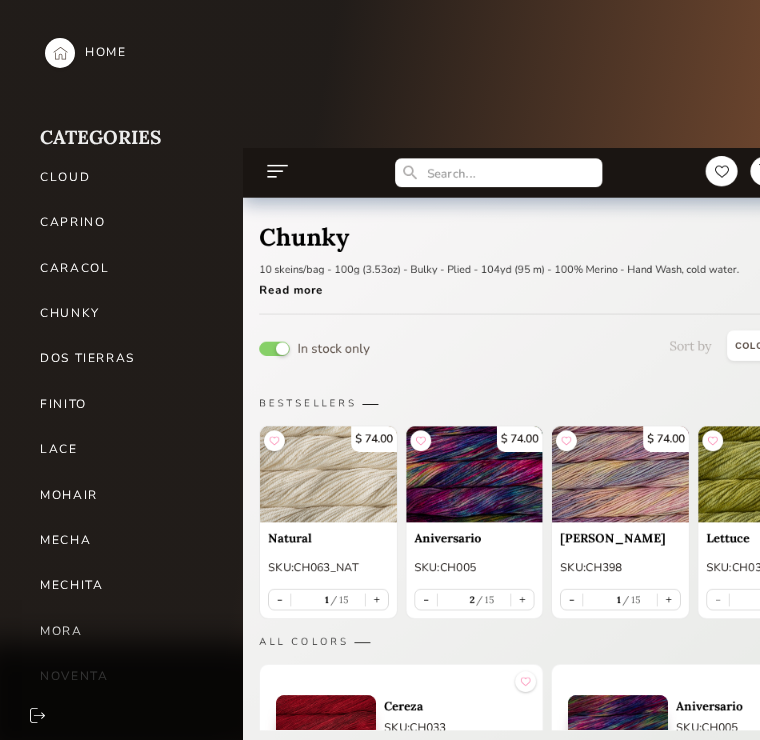 scroll, scrollTop: 0, scrollLeft: 0, axis: both 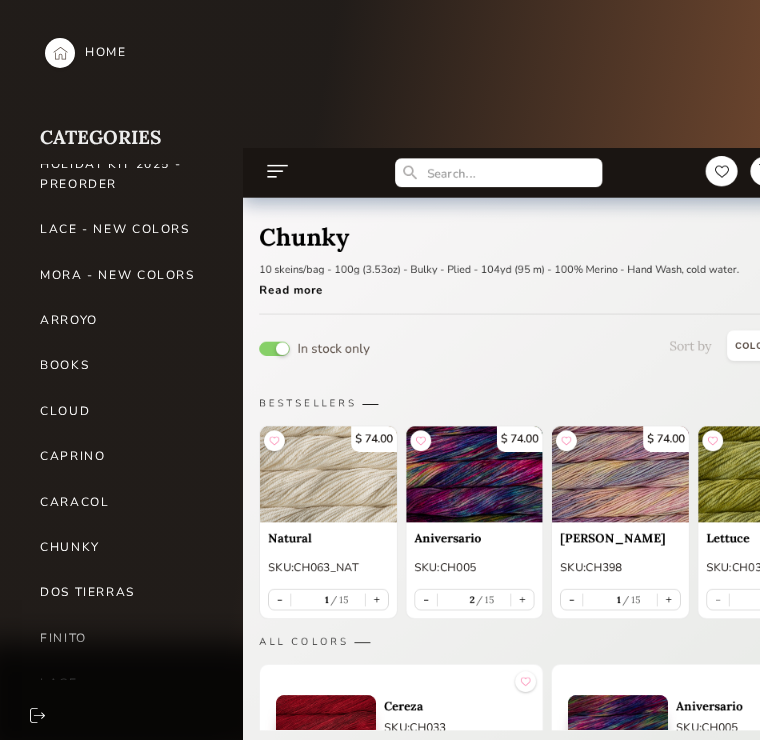 click on "CAPRINO" at bounding box center [120, 456] 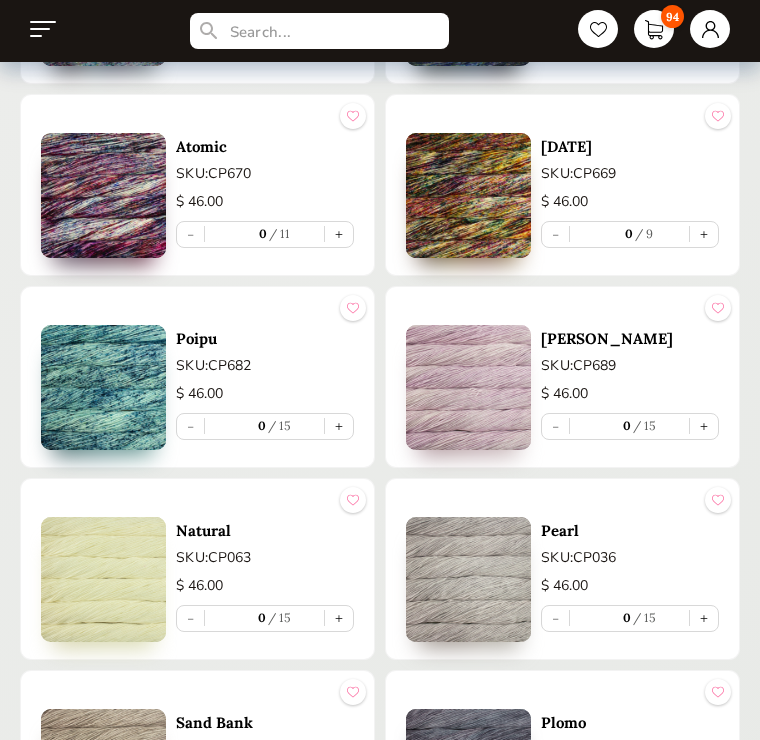 scroll, scrollTop: 5238, scrollLeft: 0, axis: vertical 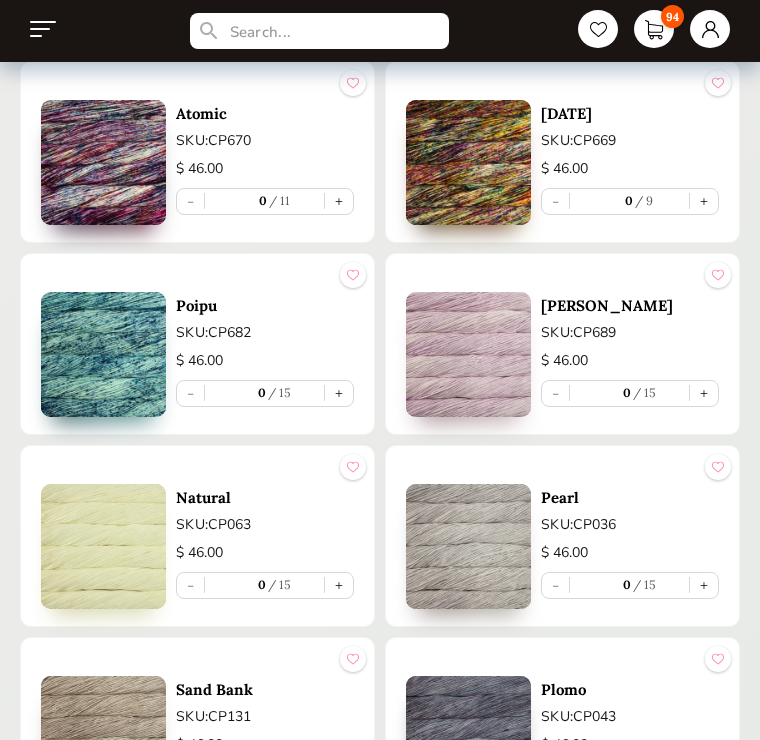 click on "+" at bounding box center [704, 393] 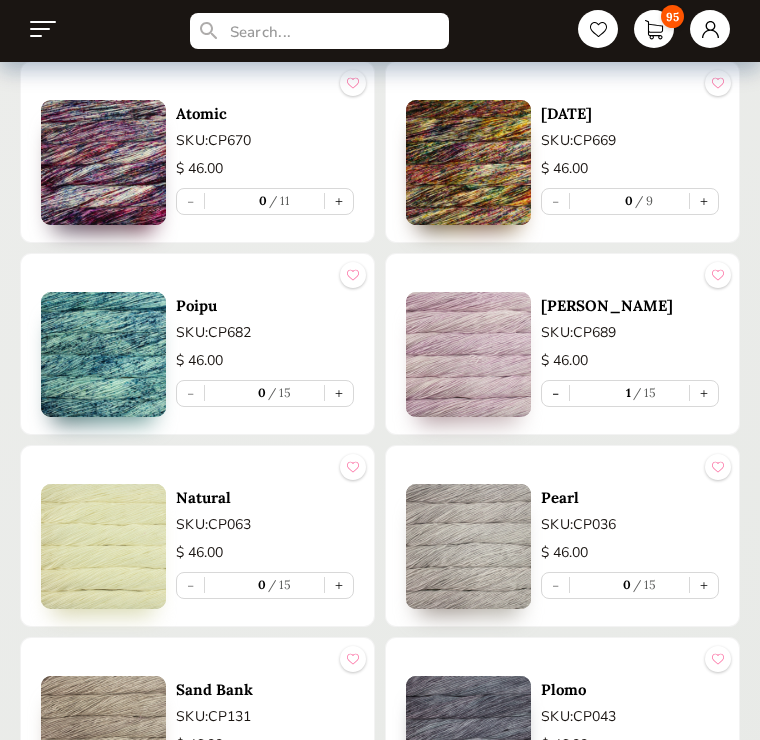 type on "1" 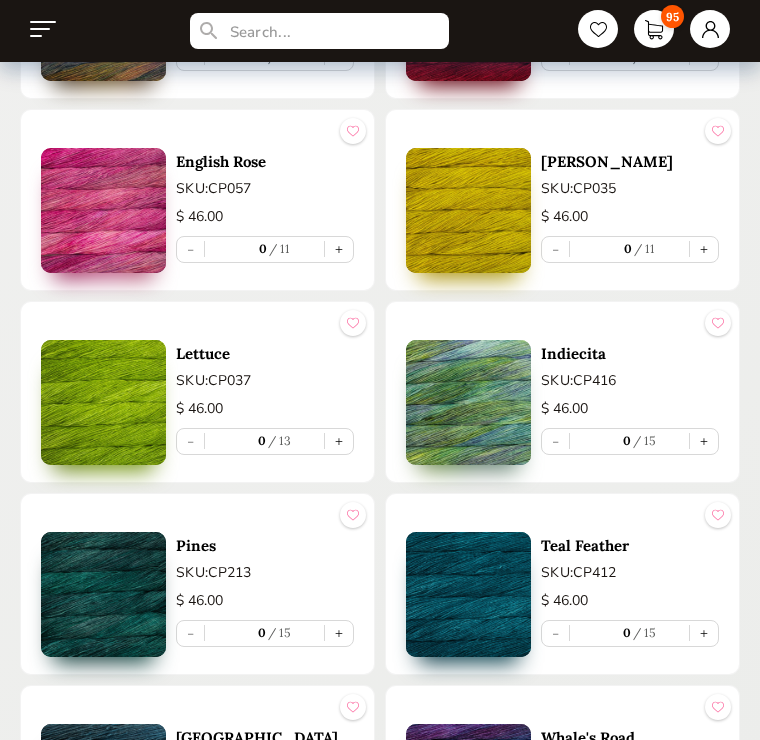 scroll, scrollTop: 3811, scrollLeft: 0, axis: vertical 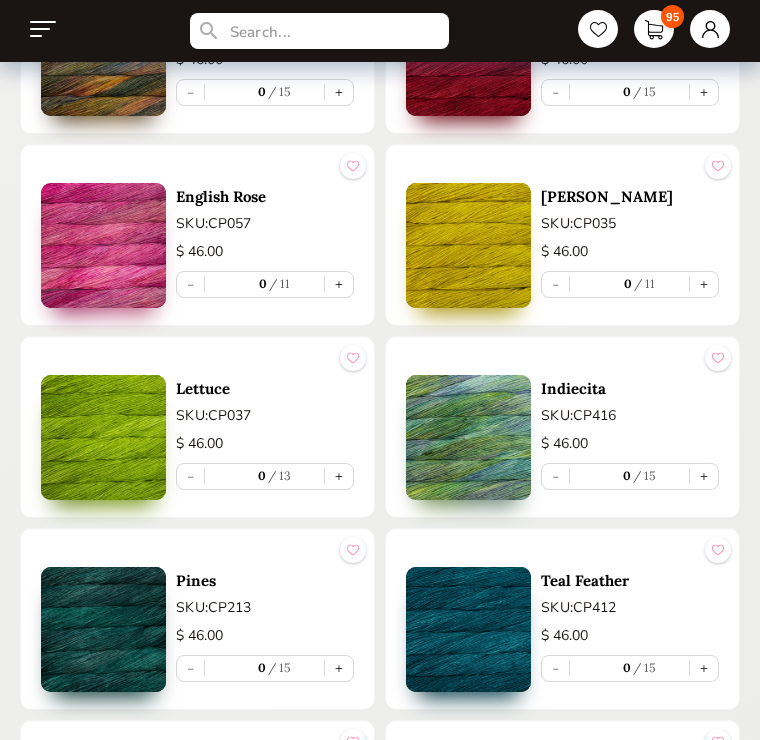 click on "+" at bounding box center [704, 476] 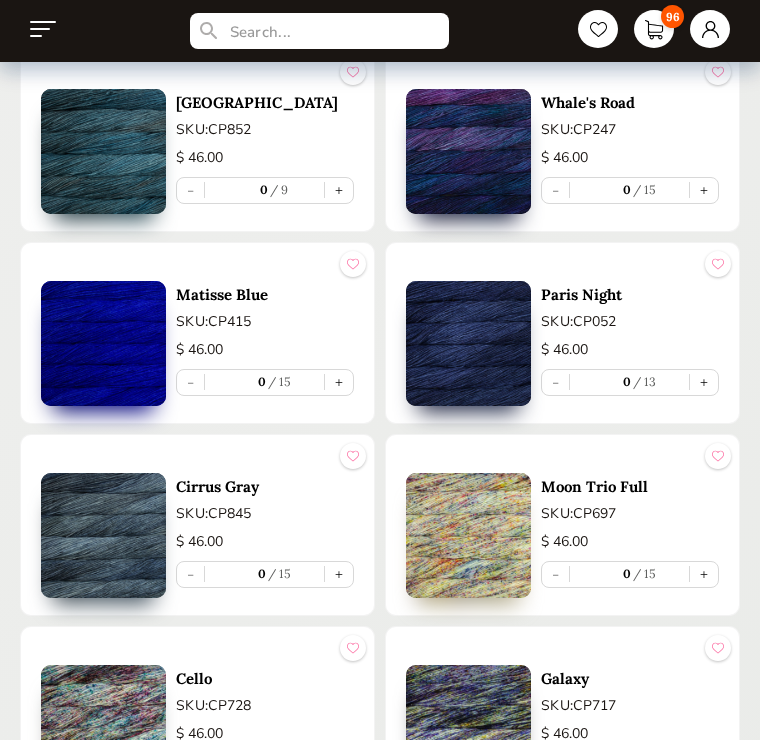 scroll, scrollTop: 4484, scrollLeft: 0, axis: vertical 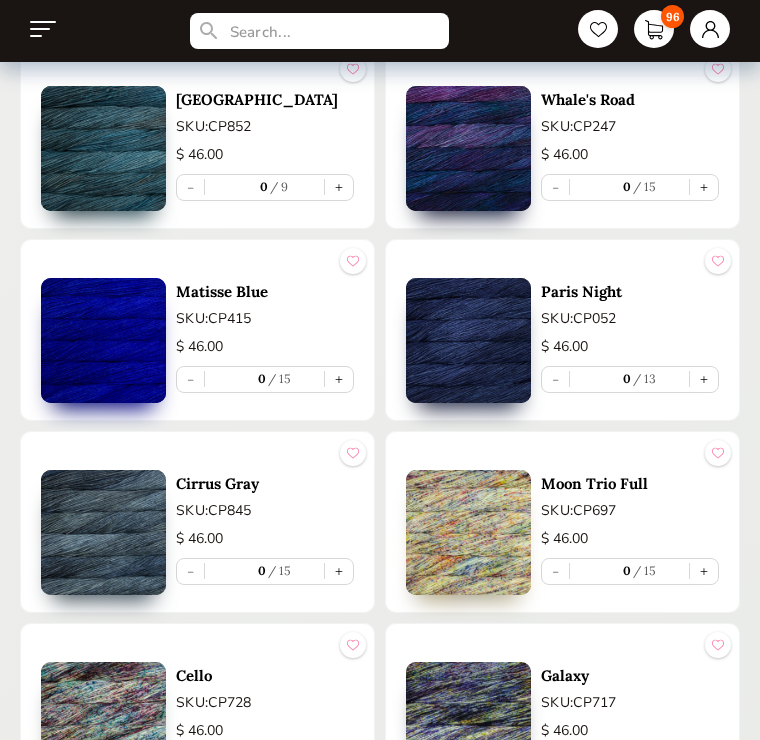 click on "+" at bounding box center [339, 571] 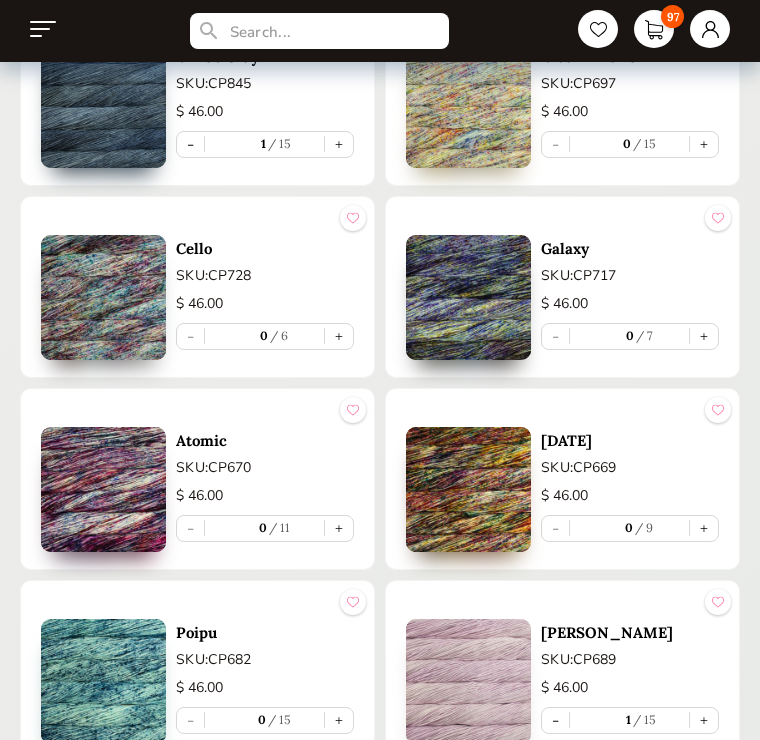 scroll, scrollTop: 4911, scrollLeft: 0, axis: vertical 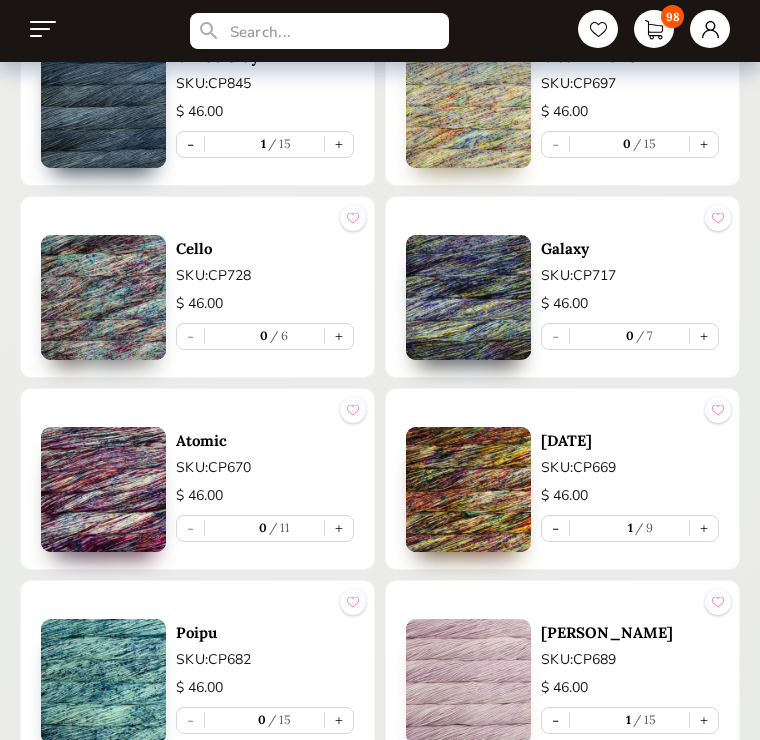 type on "1" 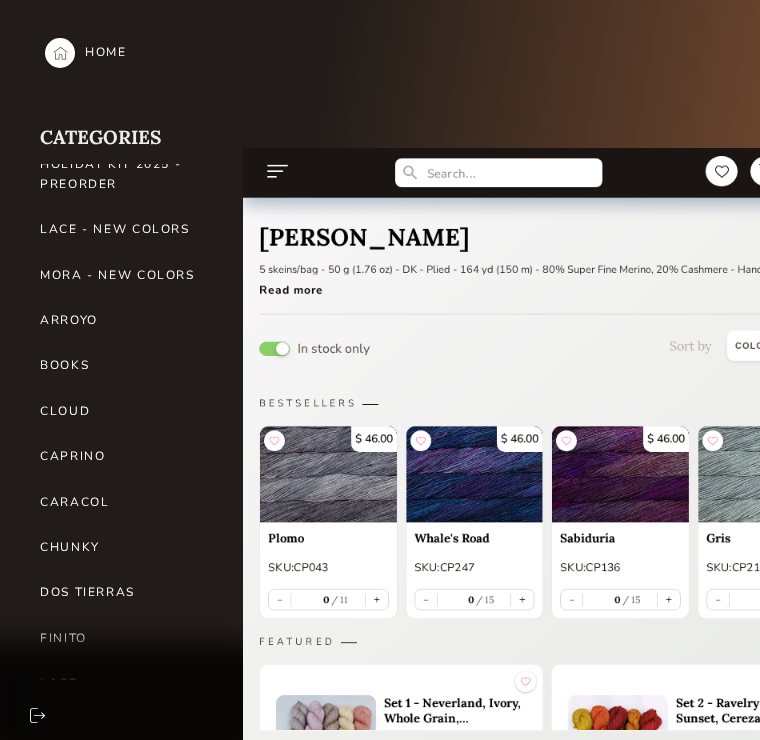 scroll, scrollTop: 0, scrollLeft: 0, axis: both 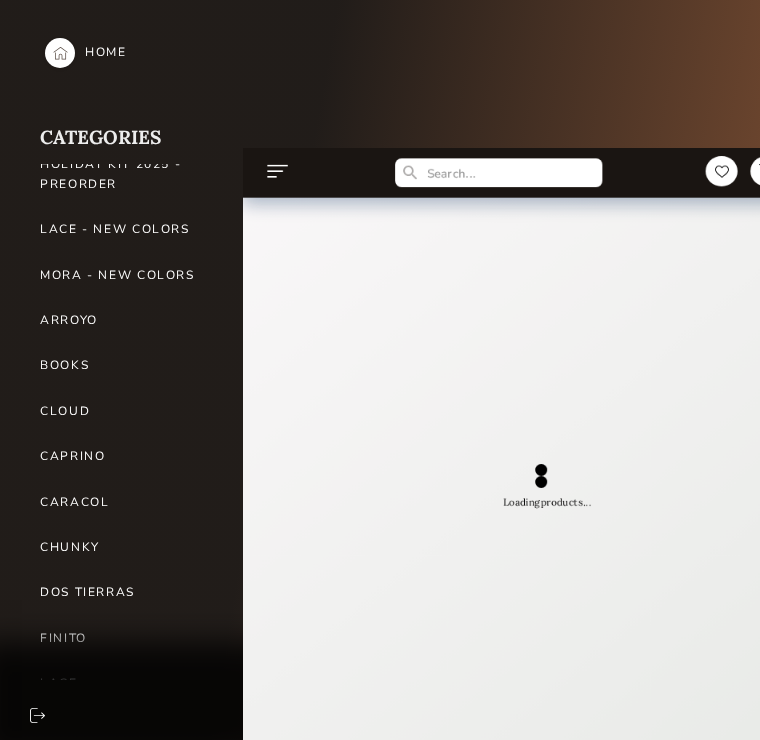 select on "INDEX" 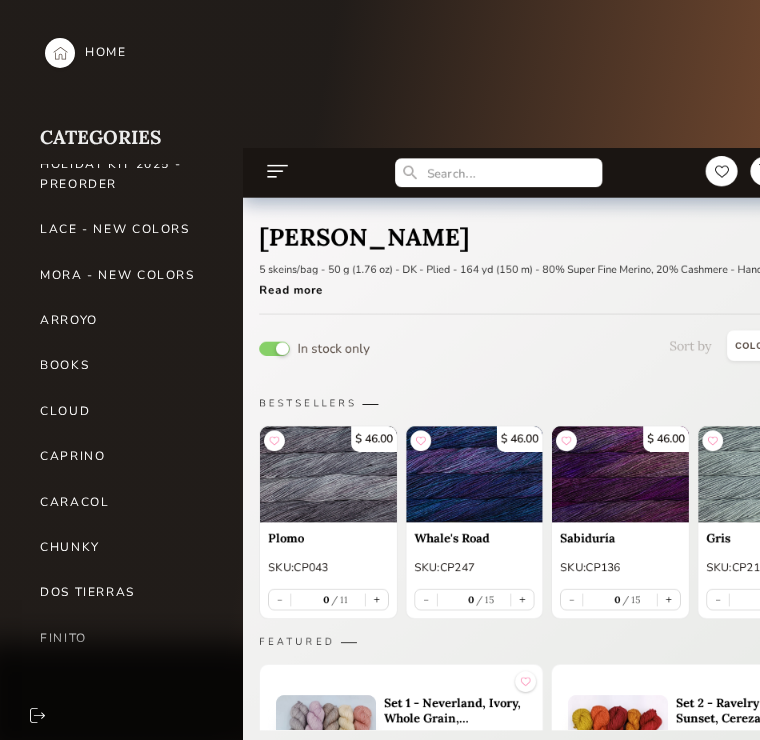 scroll, scrollTop: 0, scrollLeft: 0, axis: both 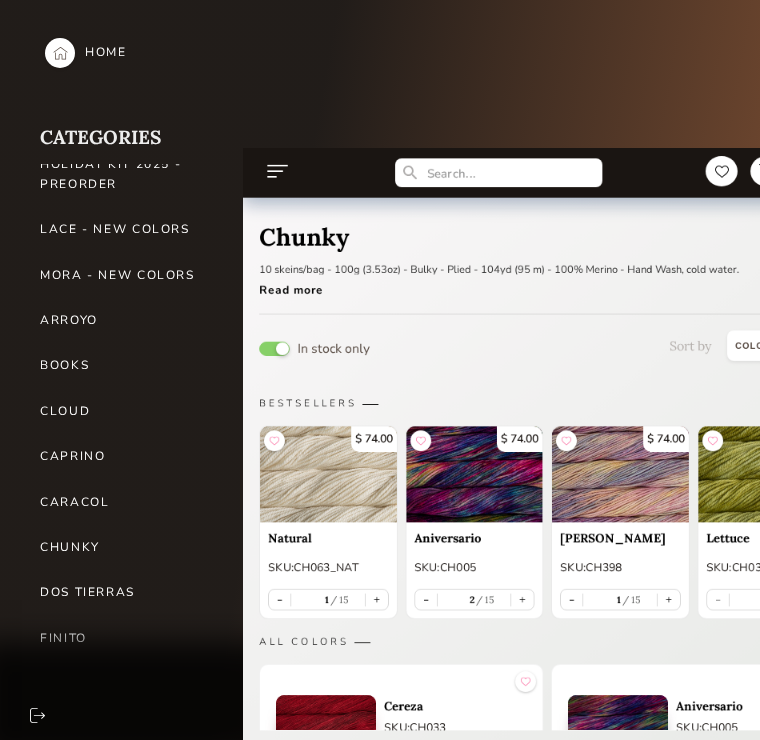 click on "ARROYO" at bounding box center (120, 320) 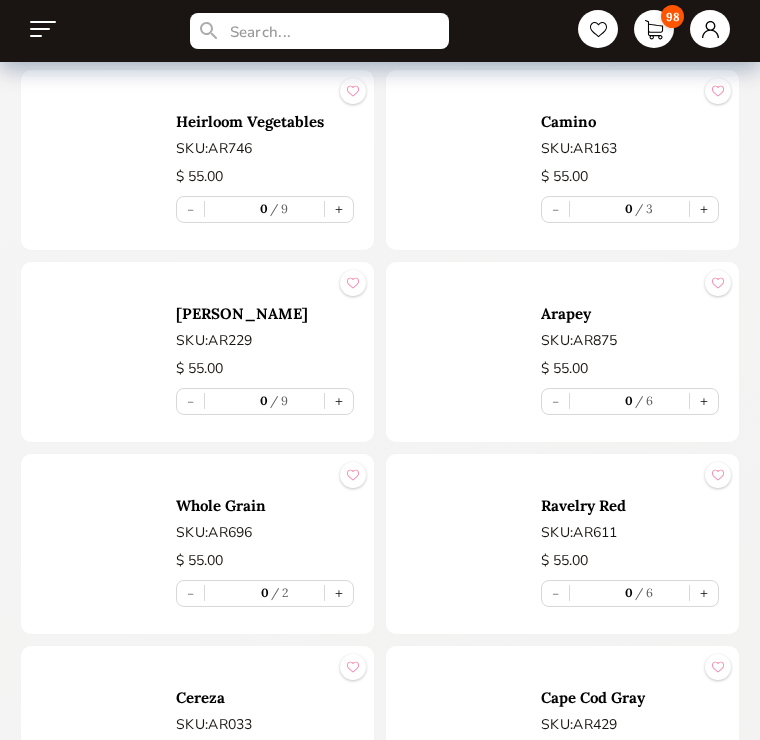 scroll, scrollTop: 2113, scrollLeft: 0, axis: vertical 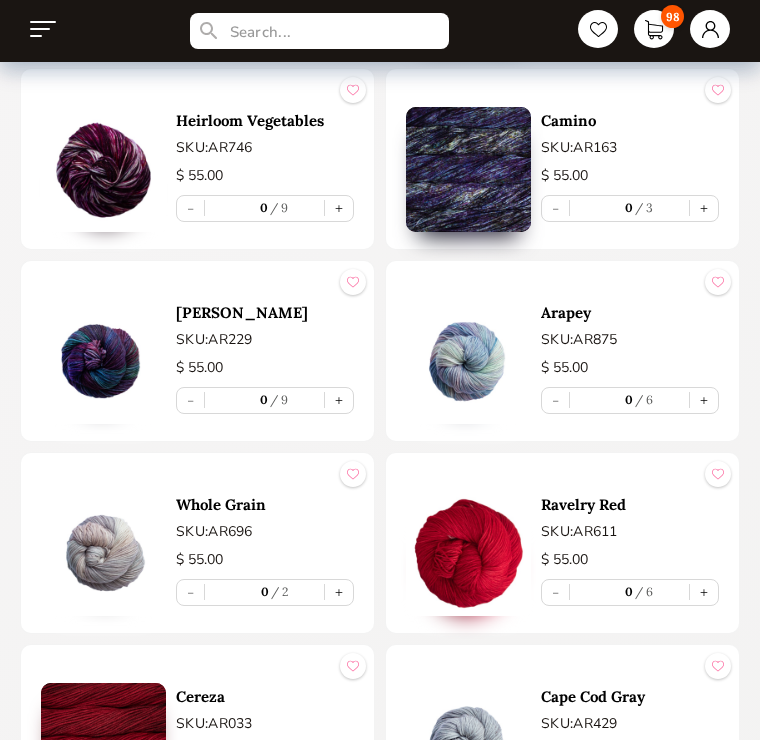click on "+" at bounding box center [704, 400] 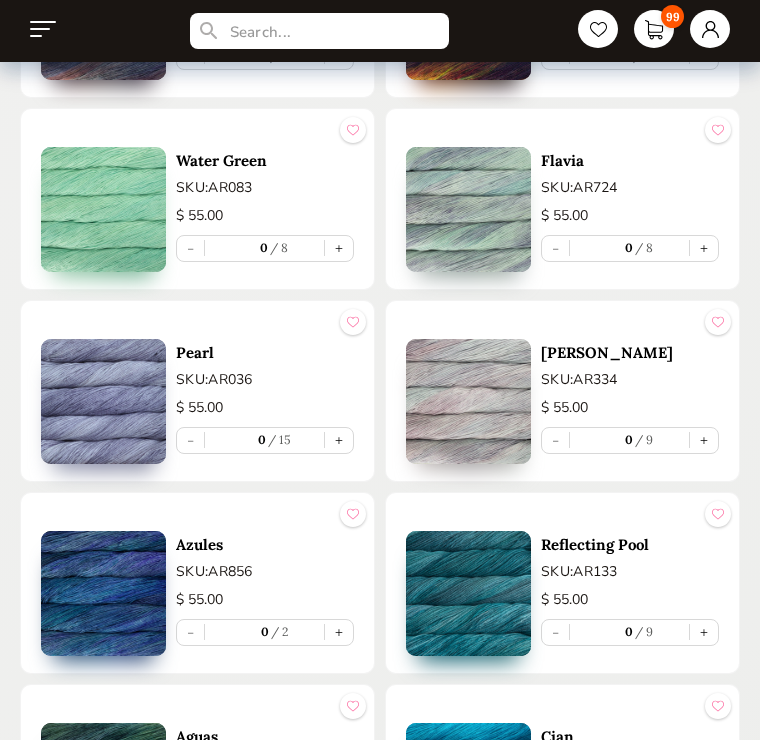 scroll, scrollTop: 5147, scrollLeft: 0, axis: vertical 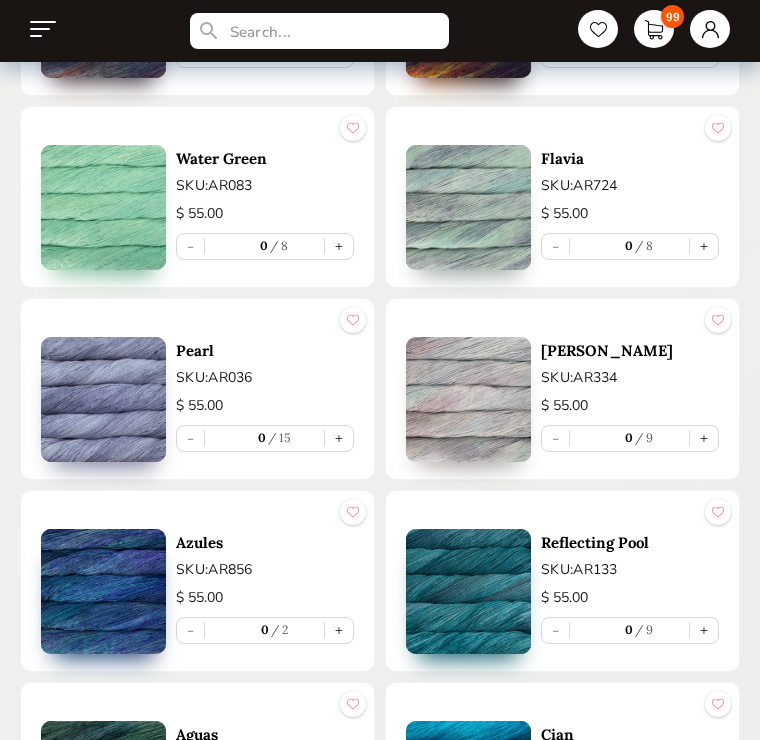 click on "+" at bounding box center [339, 630] 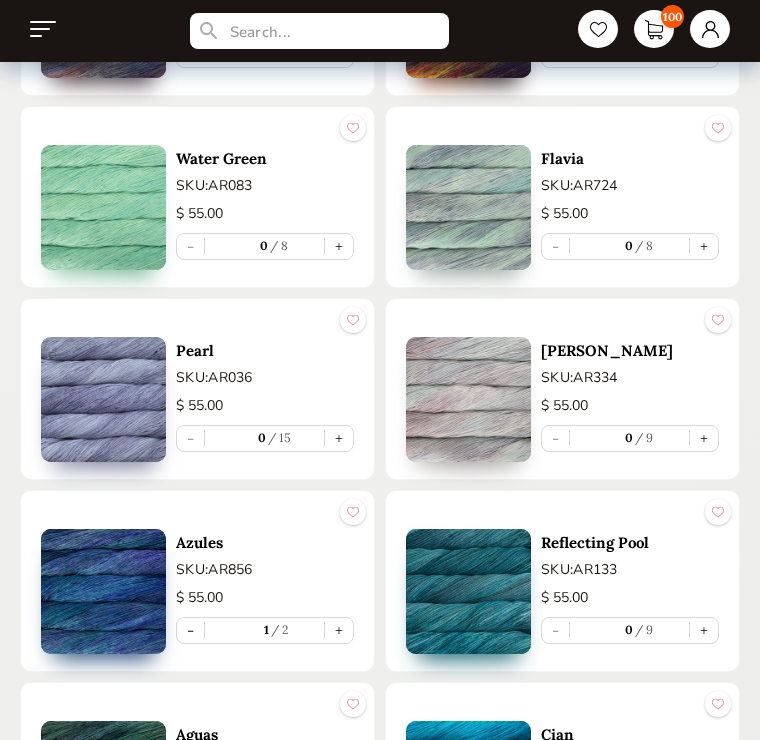 type on "1" 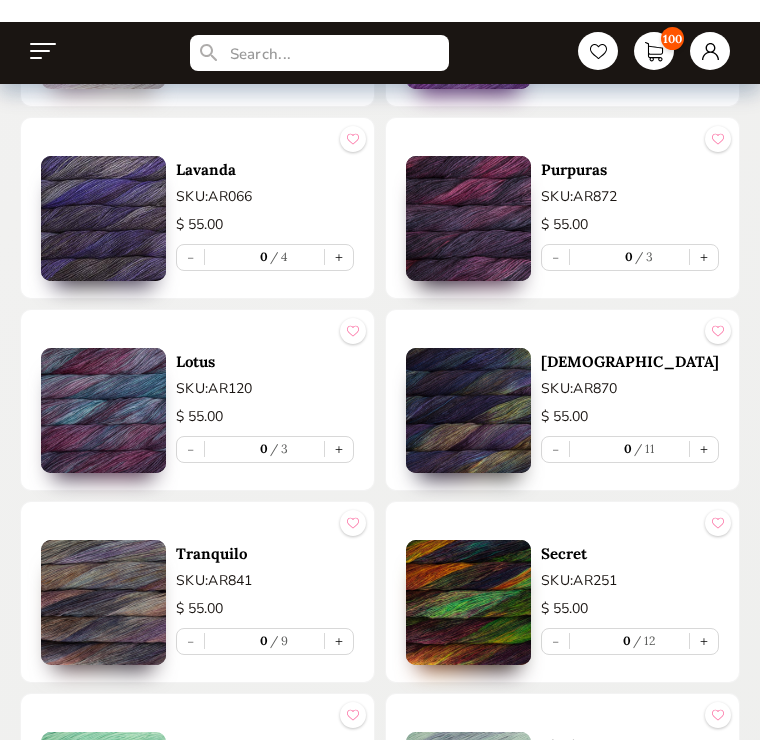 scroll, scrollTop: 4558, scrollLeft: 0, axis: vertical 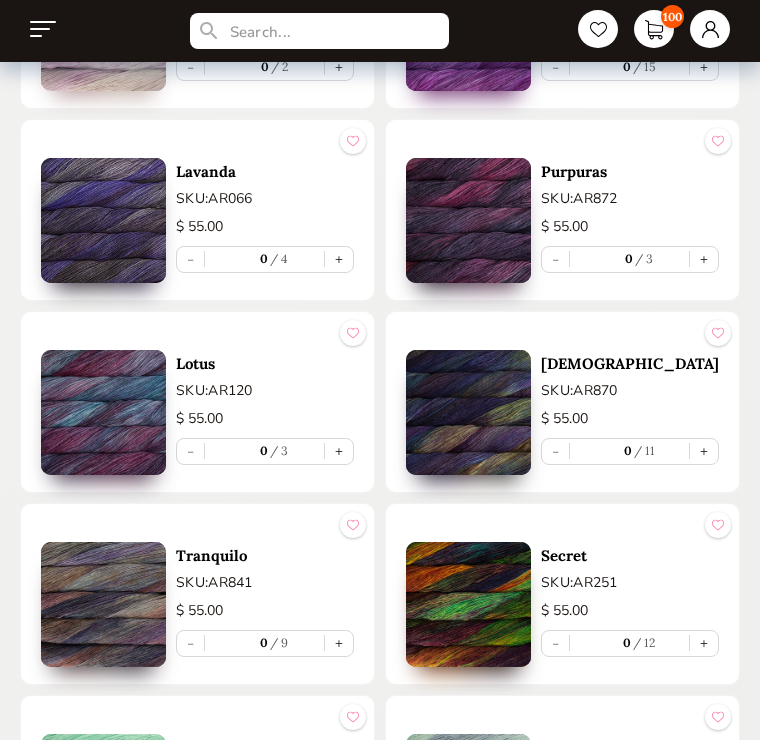 click on "+" at bounding box center [704, 259] 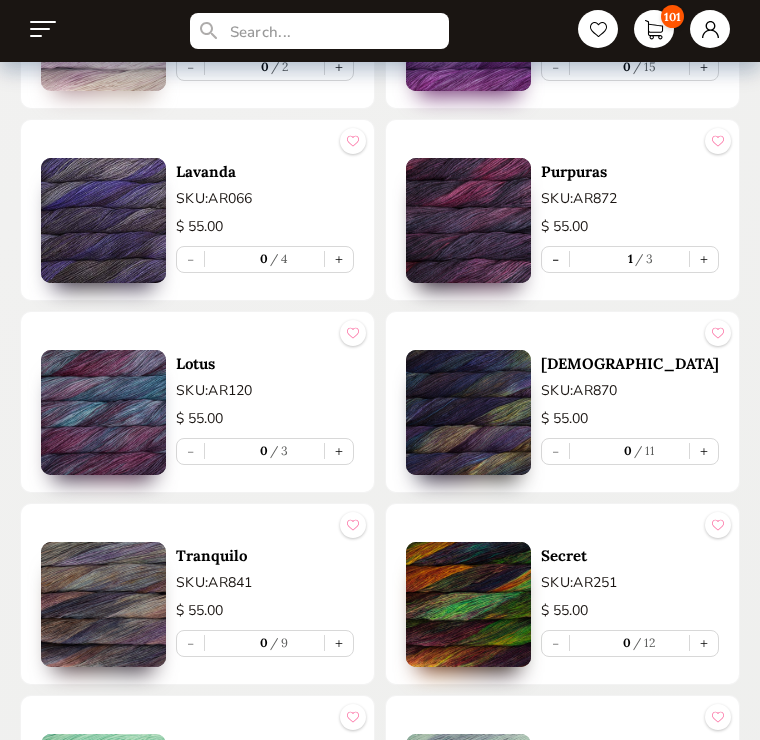 type on "1" 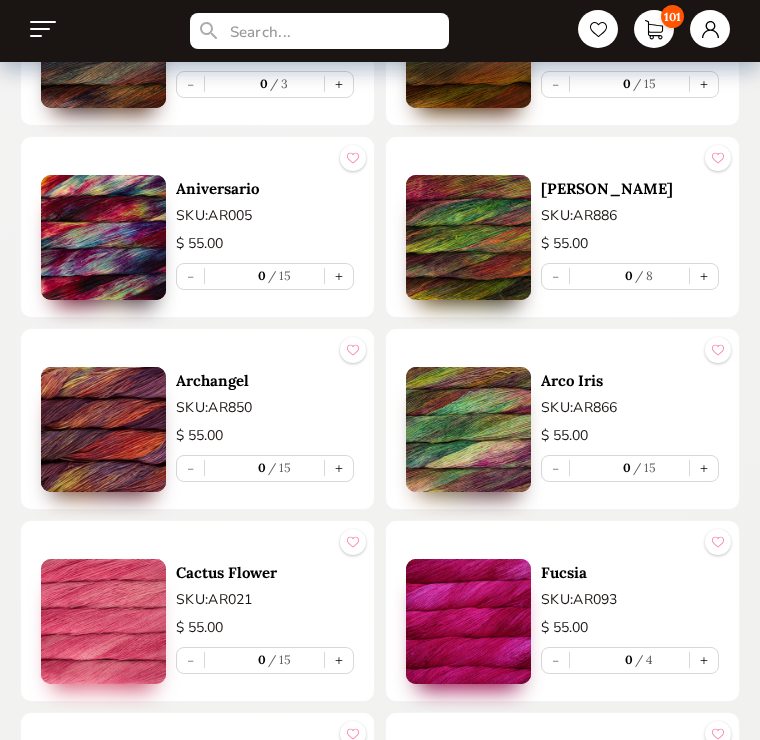scroll, scrollTop: 3388, scrollLeft: 0, axis: vertical 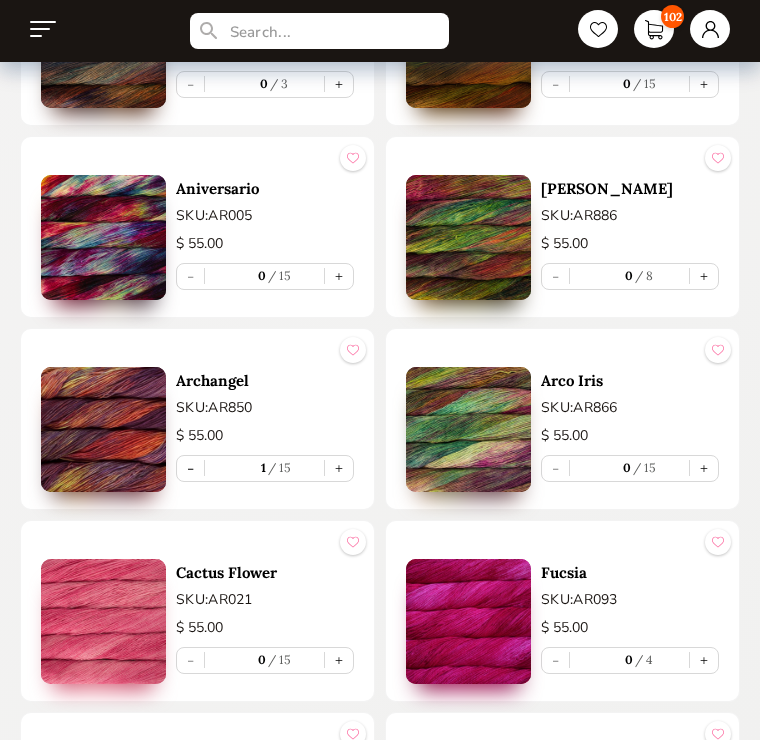 click on "+" at bounding box center (339, 468) 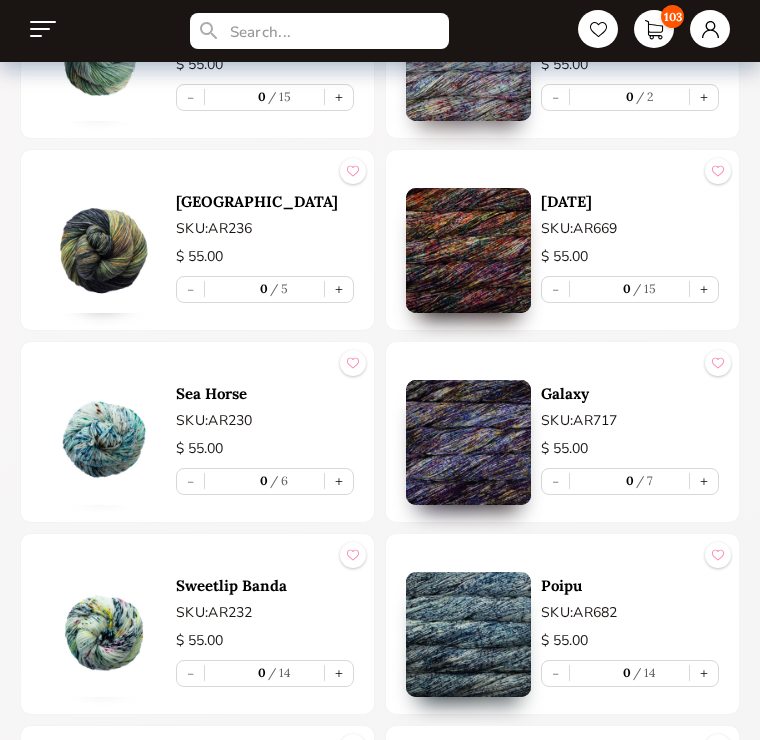 scroll, scrollTop: 878, scrollLeft: 0, axis: vertical 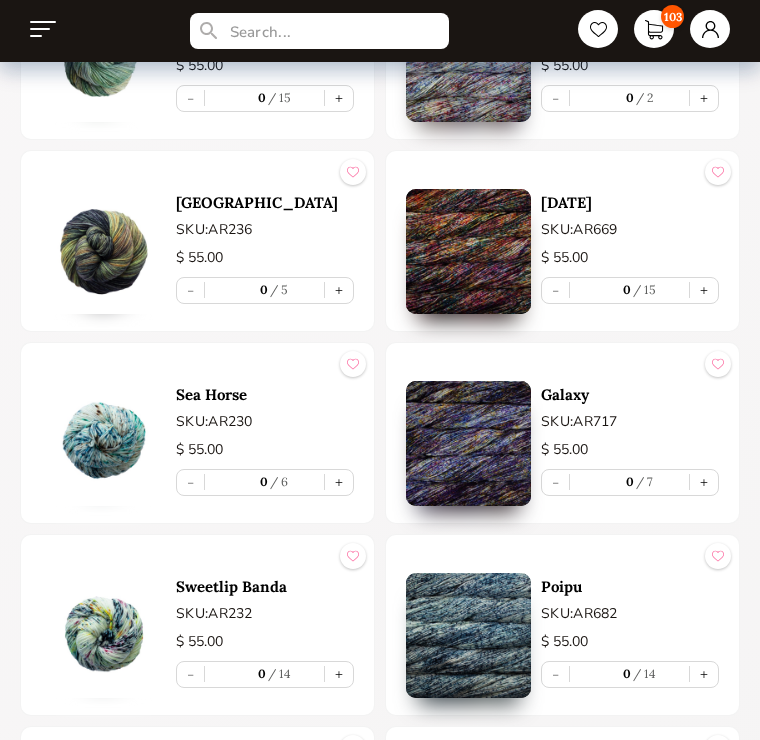 click on "+" at bounding box center [704, 291] 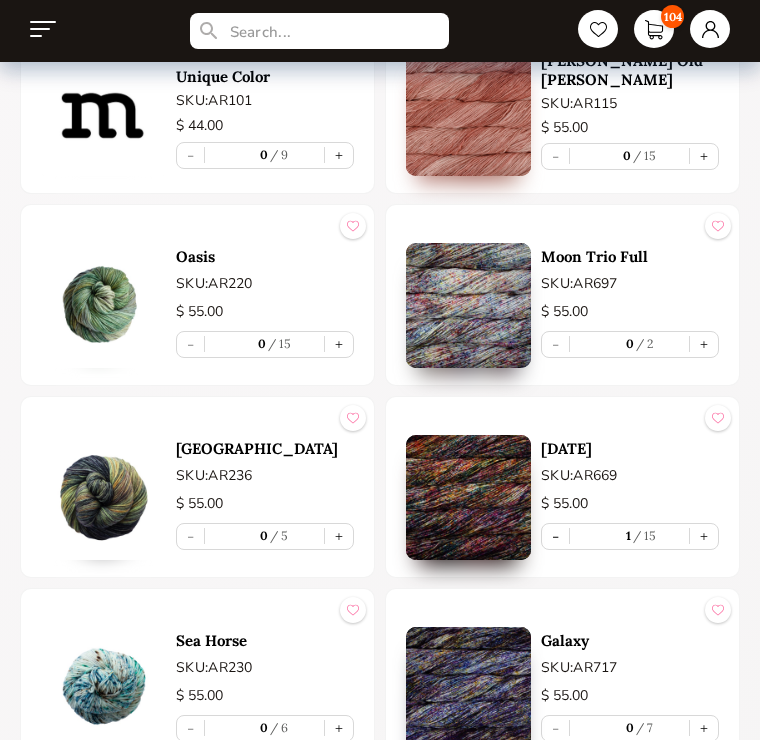 scroll, scrollTop: 633, scrollLeft: 0, axis: vertical 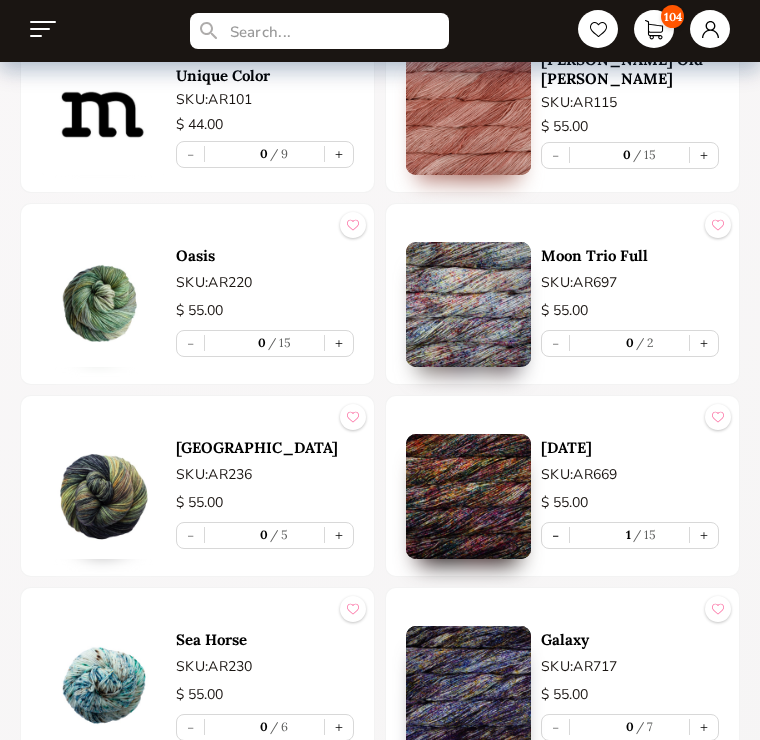 click on "Umbria SKU:  AR236 $   55.00 - 0 5 +" at bounding box center [197, 487] 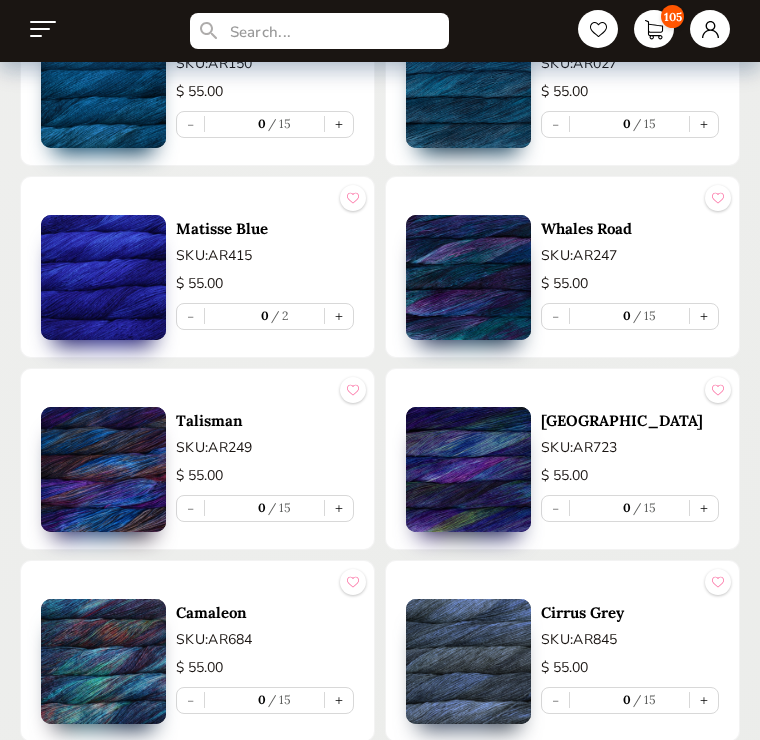 scroll, scrollTop: 6233, scrollLeft: 0, axis: vertical 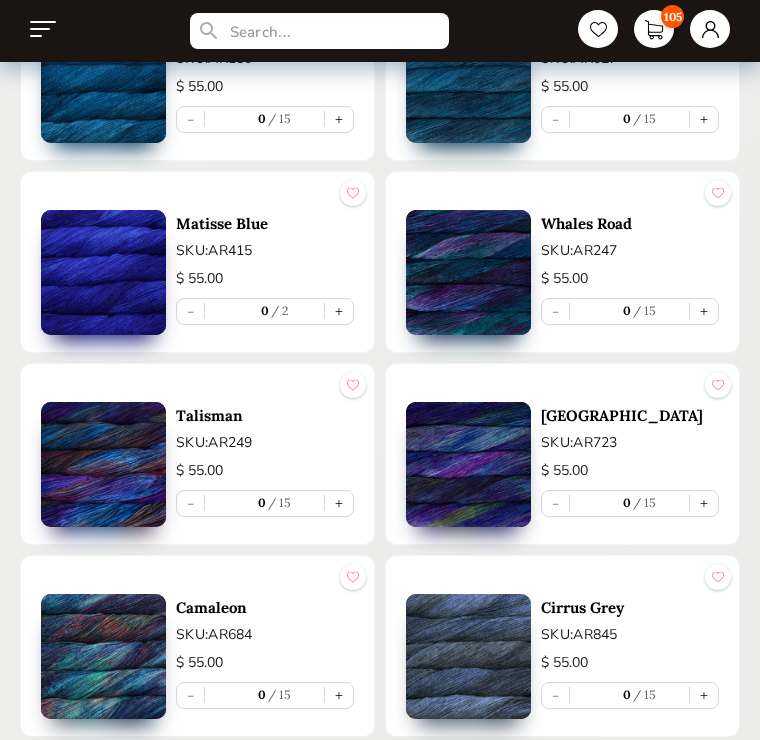 click on "+" at bounding box center (704, 504) 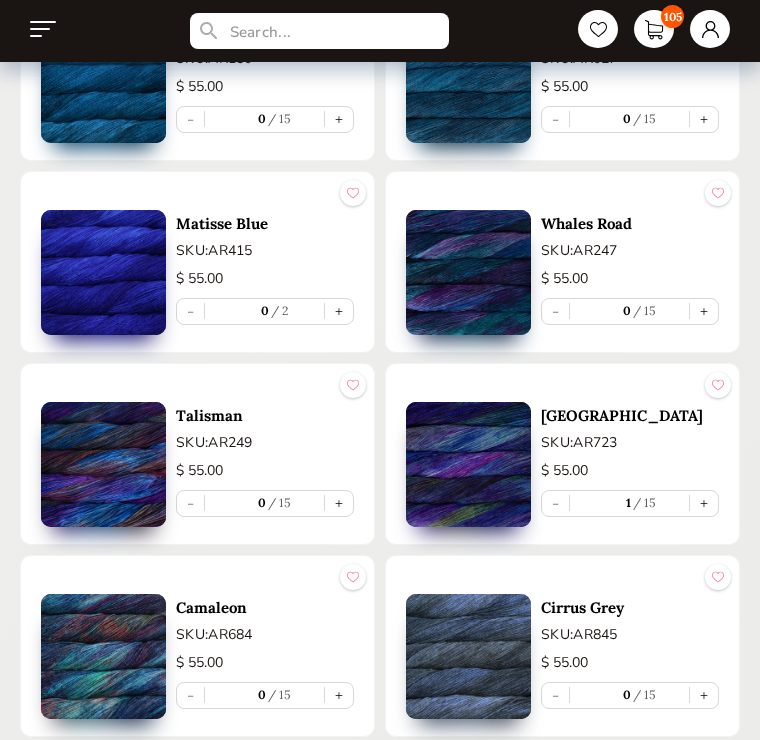 scroll, scrollTop: 6234, scrollLeft: 0, axis: vertical 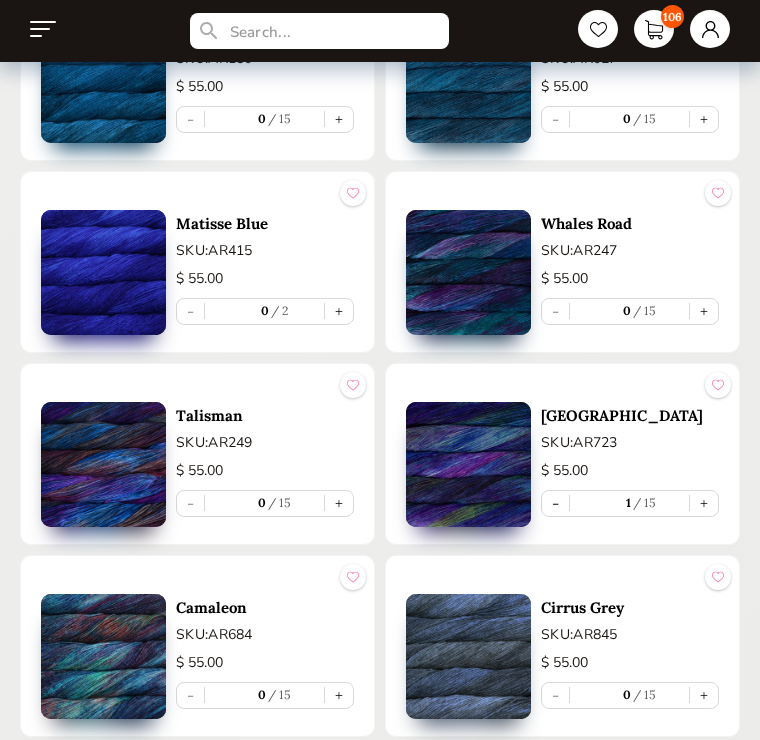 click on "+" at bounding box center [704, 695] 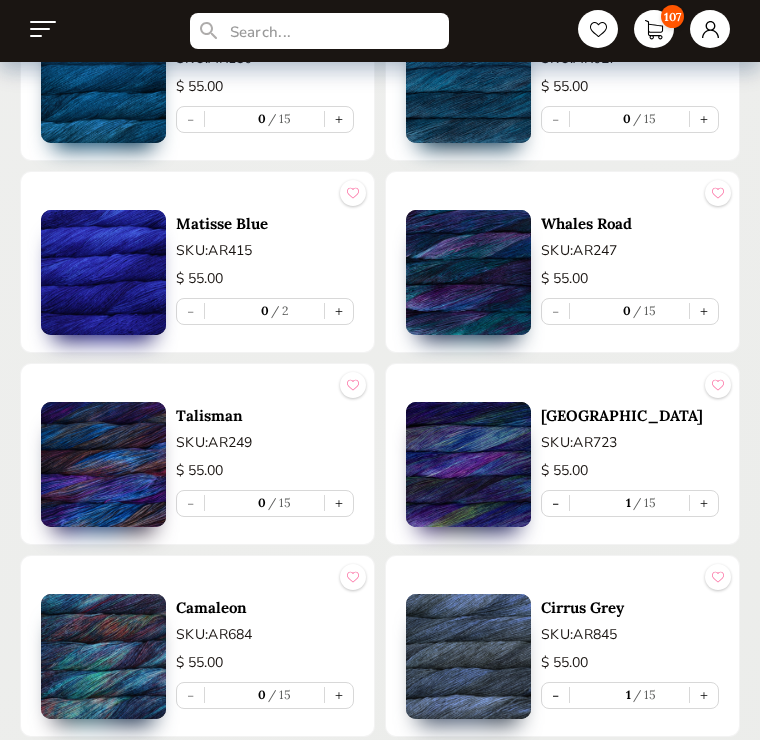 click on "107" at bounding box center (654, 29) 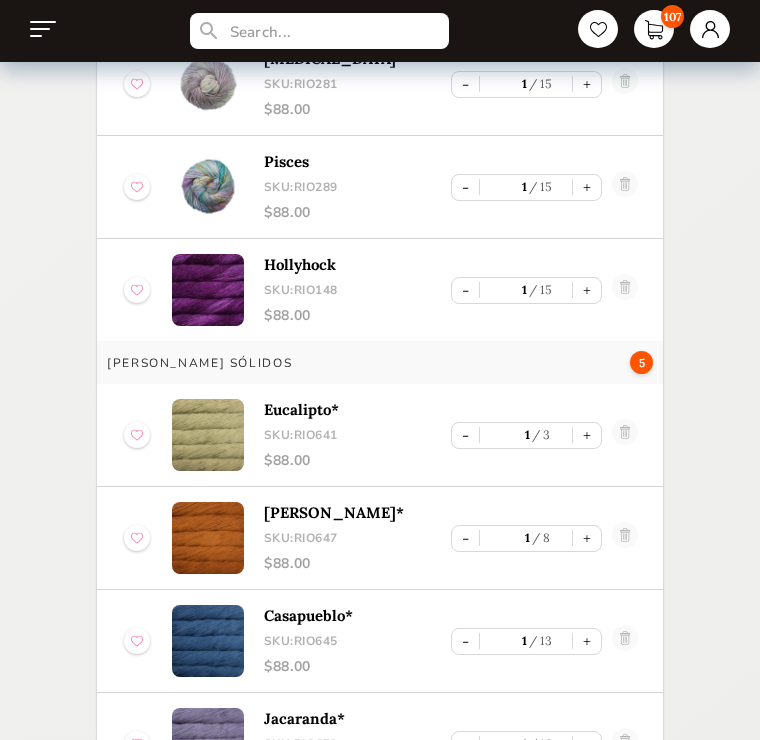 click on "107" at bounding box center (672, 16) 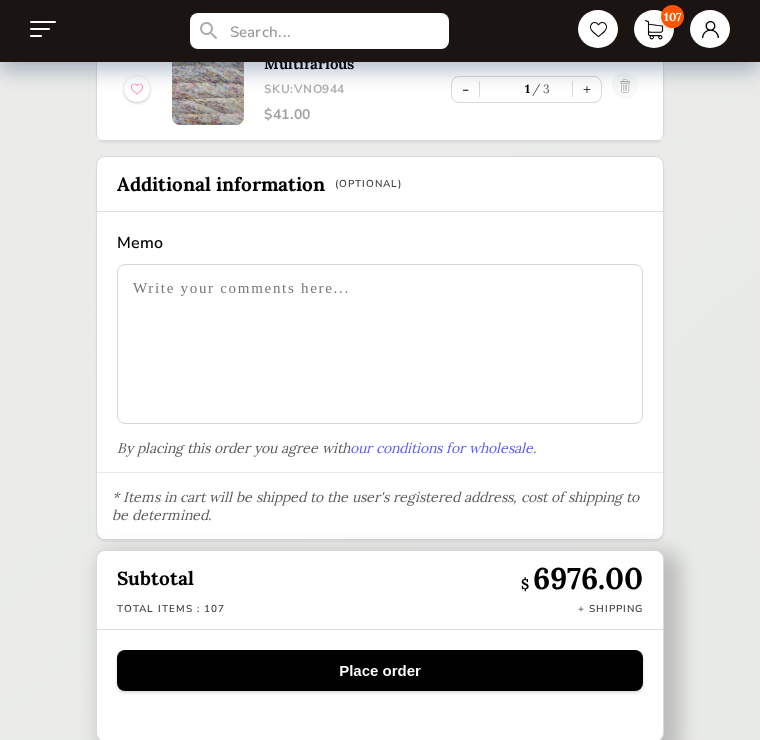 scroll, scrollTop: 10713, scrollLeft: 0, axis: vertical 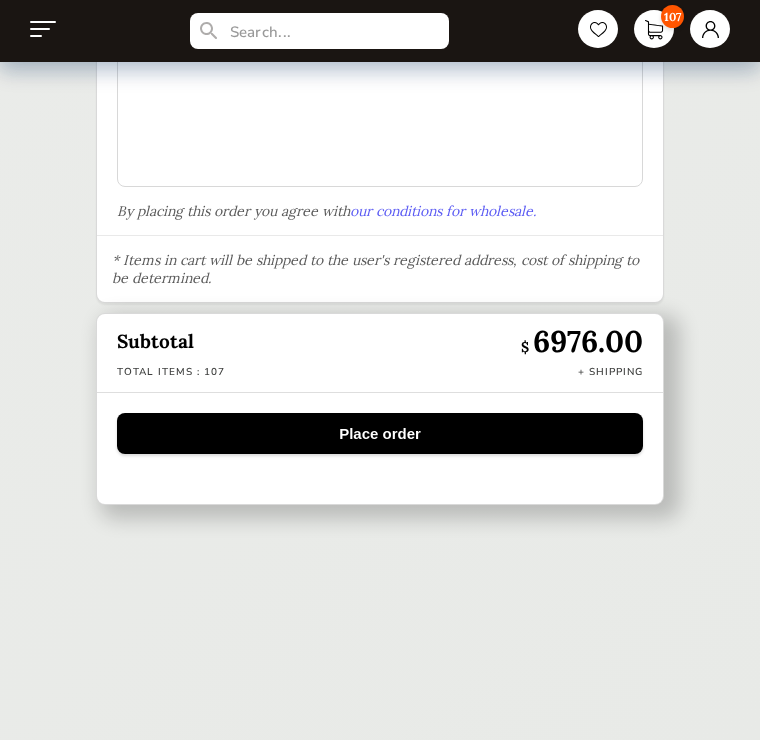 click on "Place order" at bounding box center (380, 433) 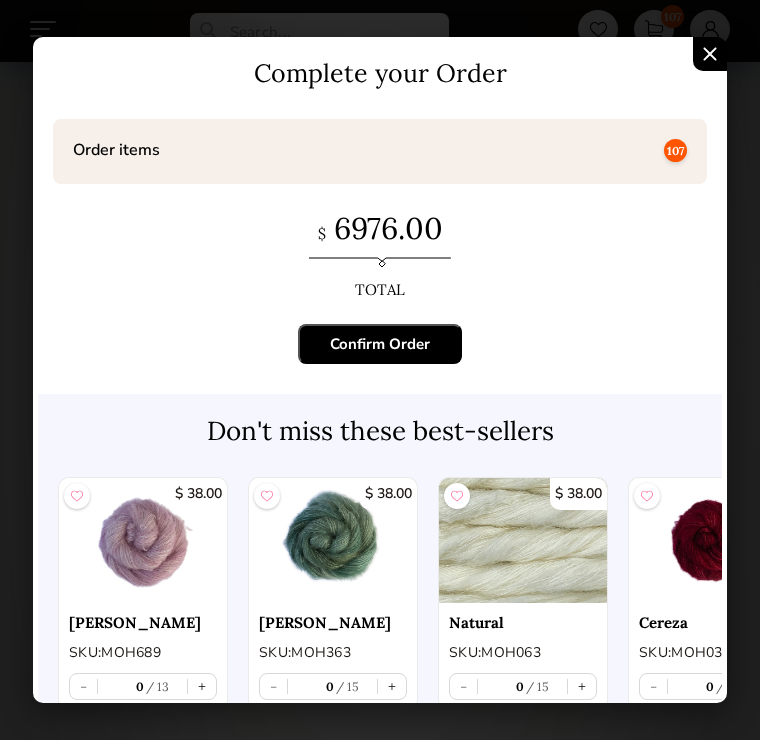 click on "Confirm Order" at bounding box center (380, 344) 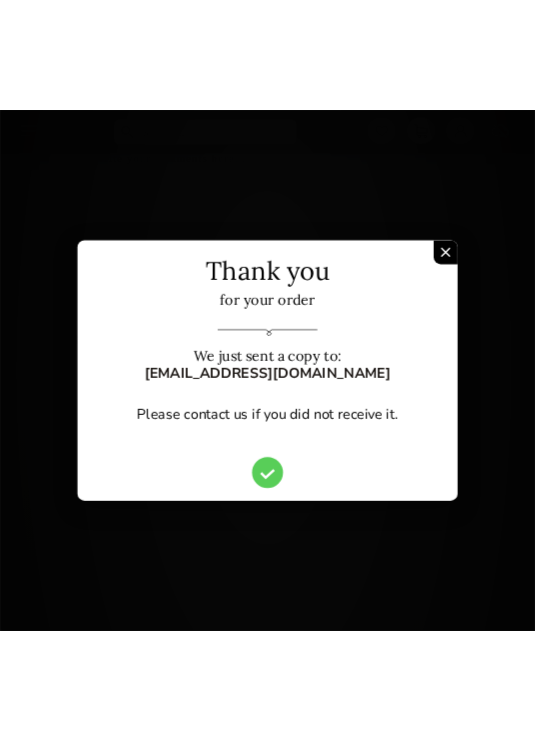 scroll, scrollTop: 0, scrollLeft: 0, axis: both 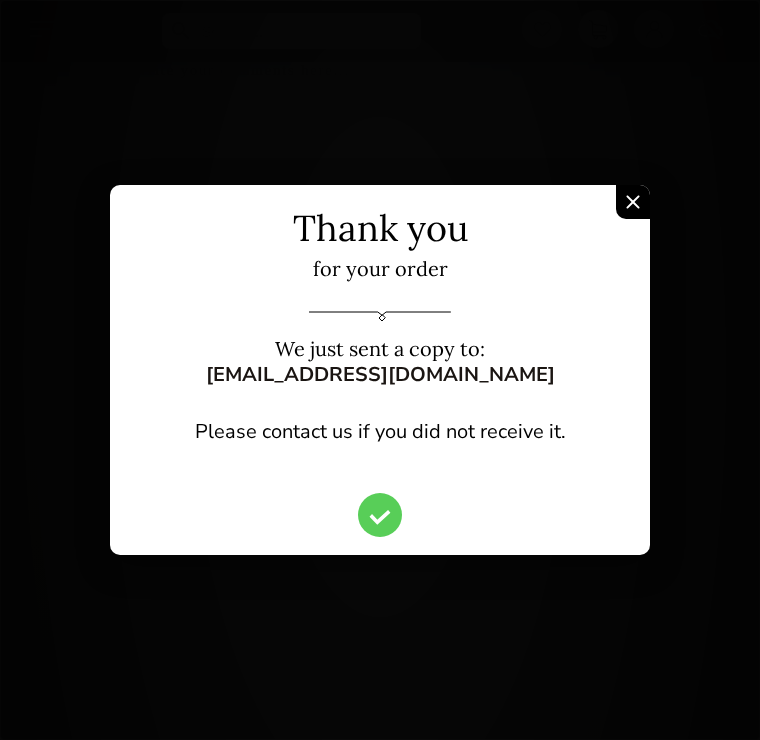 click at bounding box center [633, 202] 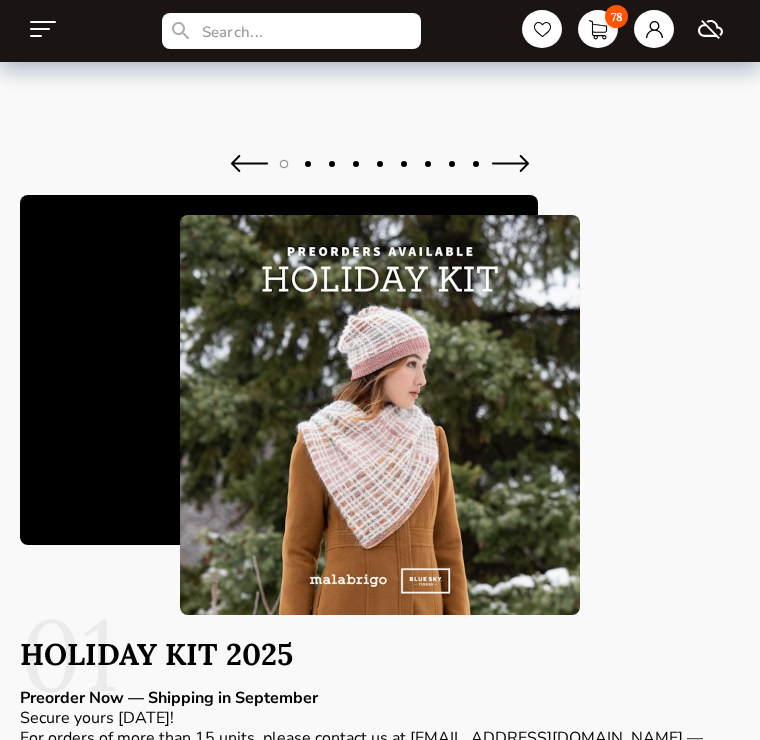 scroll, scrollTop: 0, scrollLeft: 0, axis: both 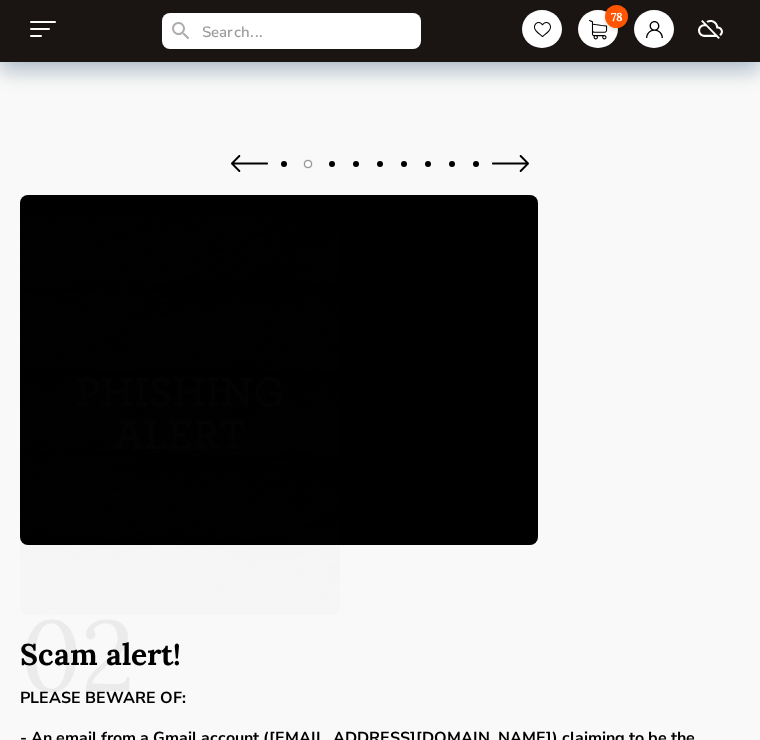 click on "78" at bounding box center [380, 31] 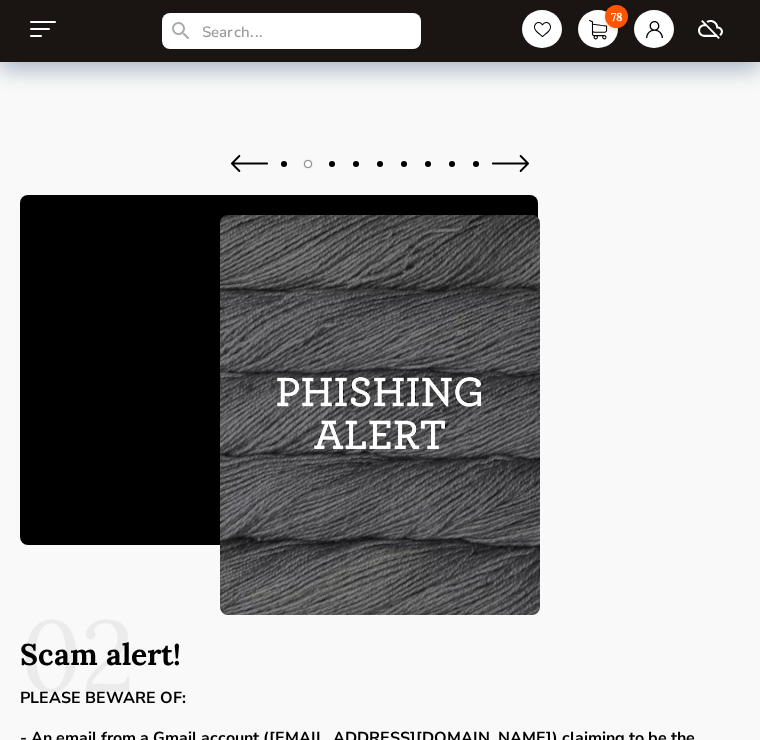 click at bounding box center [43, 29] 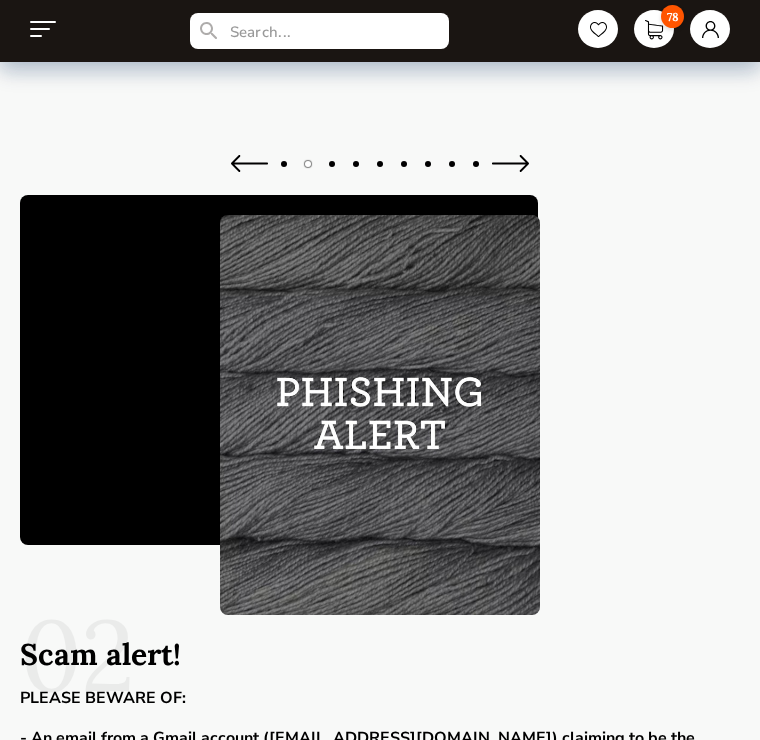 click at bounding box center [43, 29] 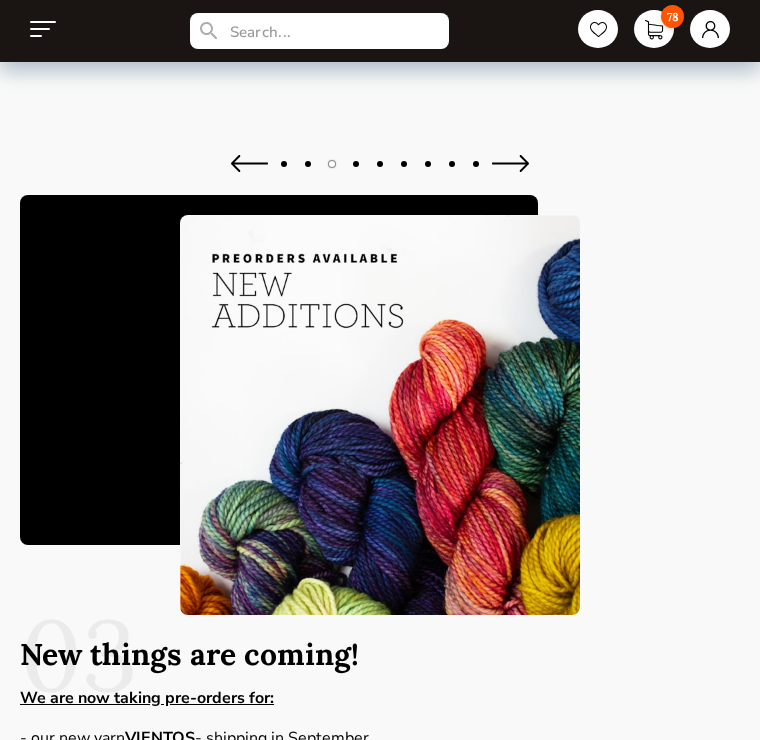 click at bounding box center (43, 29) 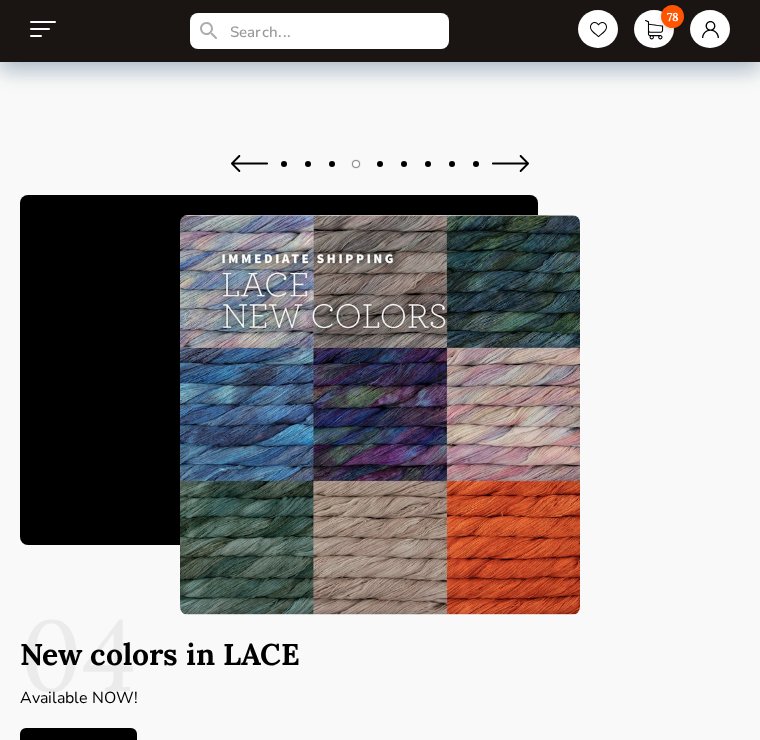 click at bounding box center (43, 29) 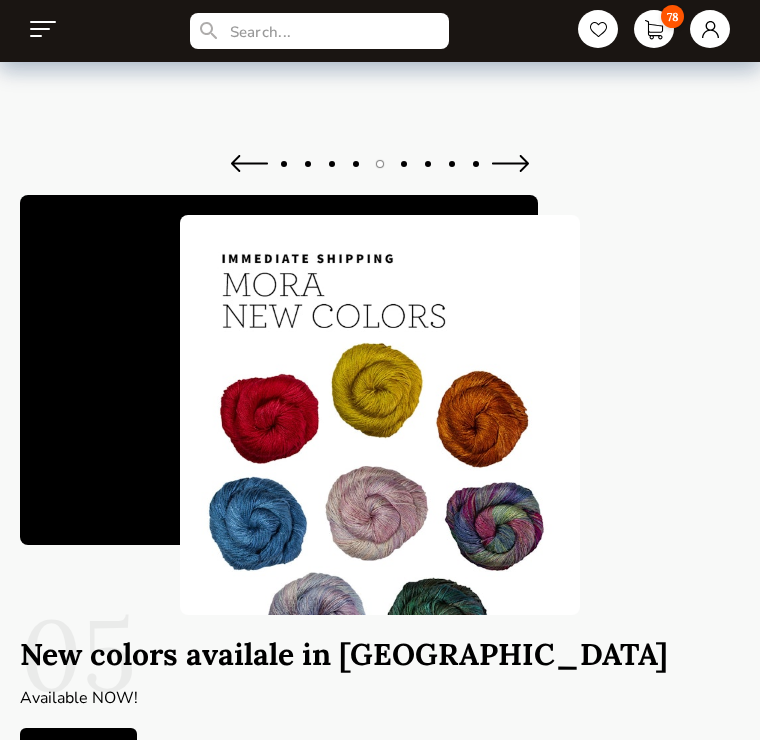 click at bounding box center (43, 29) 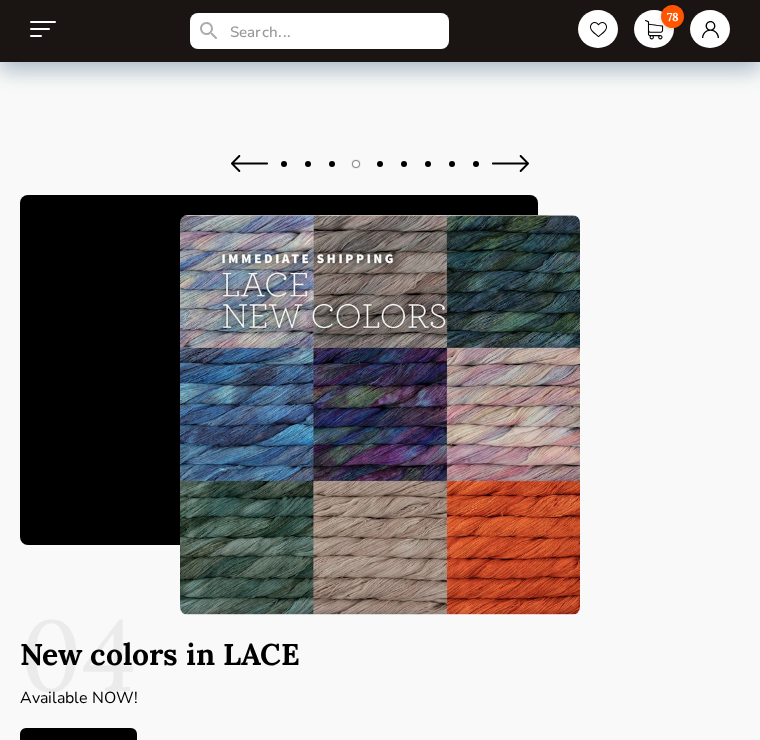 click at bounding box center [249, 163] 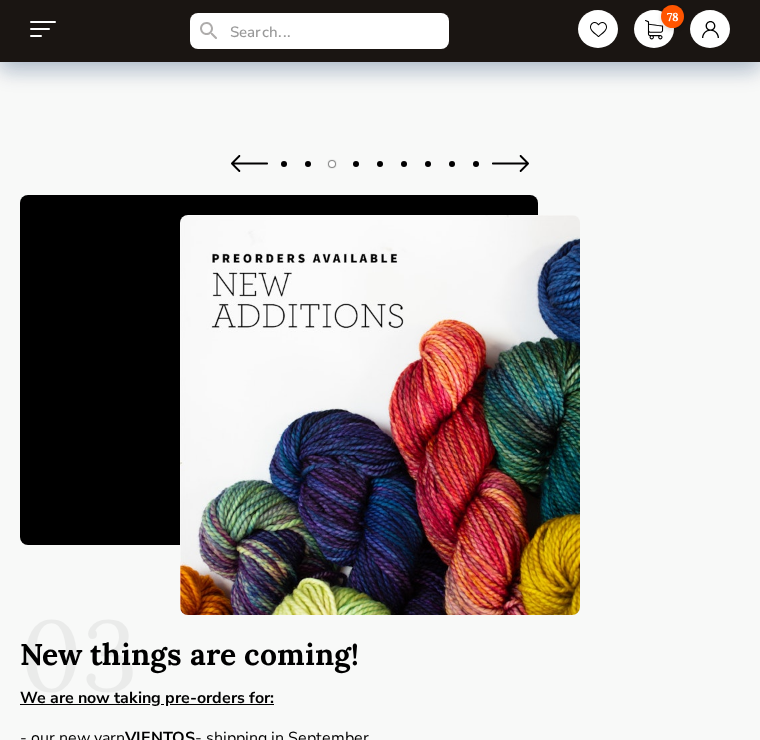 click at bounding box center (43, 29) 